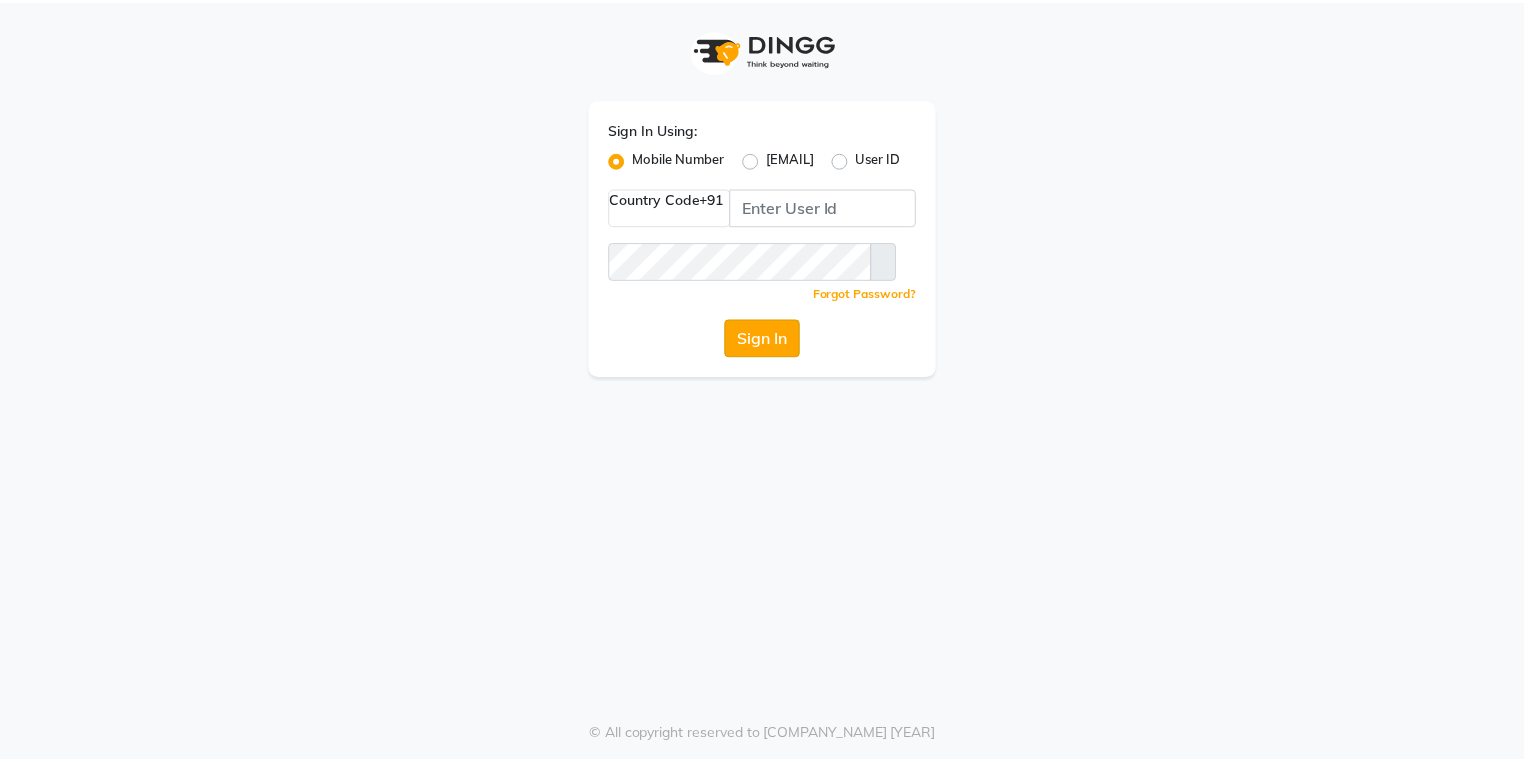 scroll, scrollTop: 0, scrollLeft: 0, axis: both 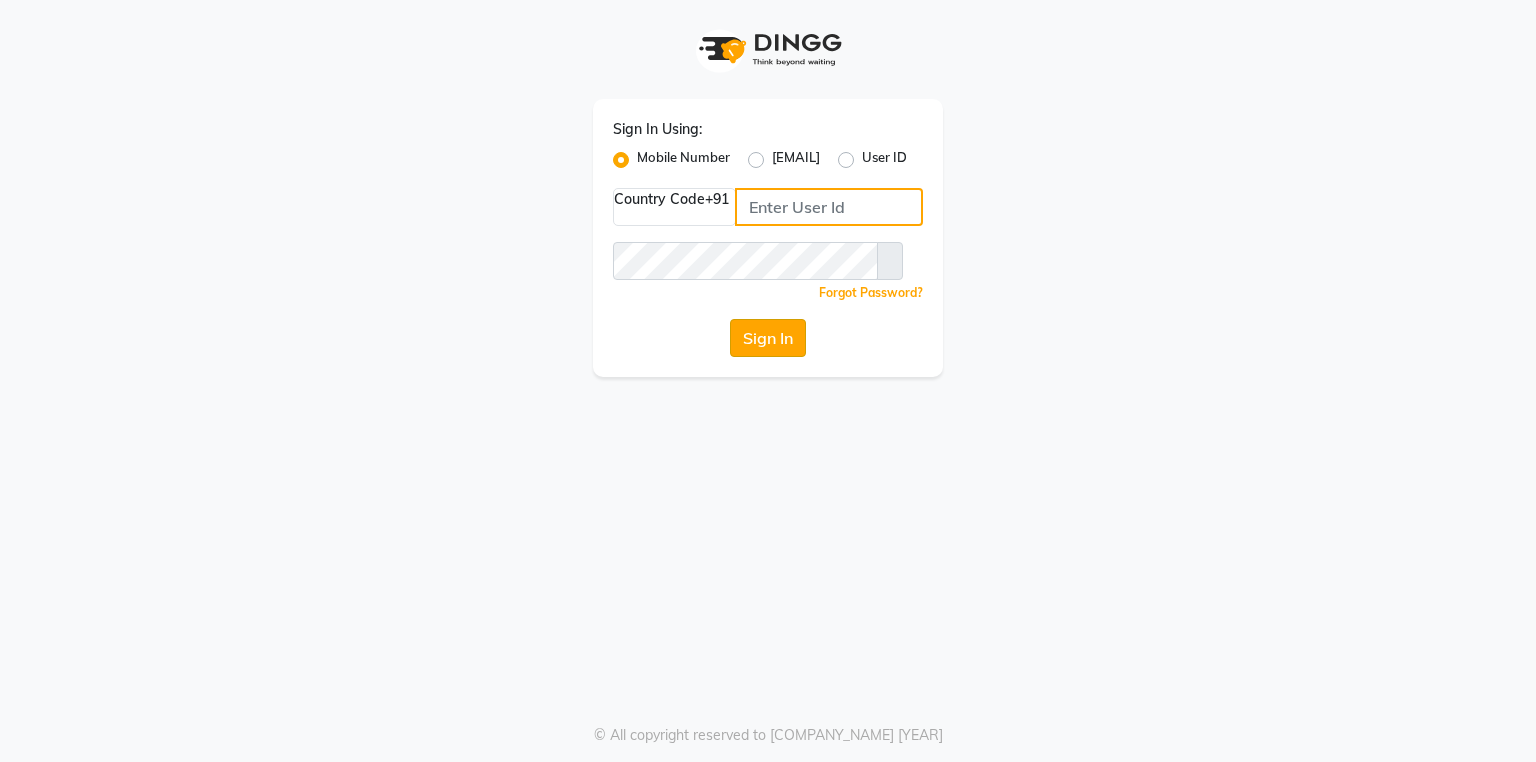 type on "9444985218" 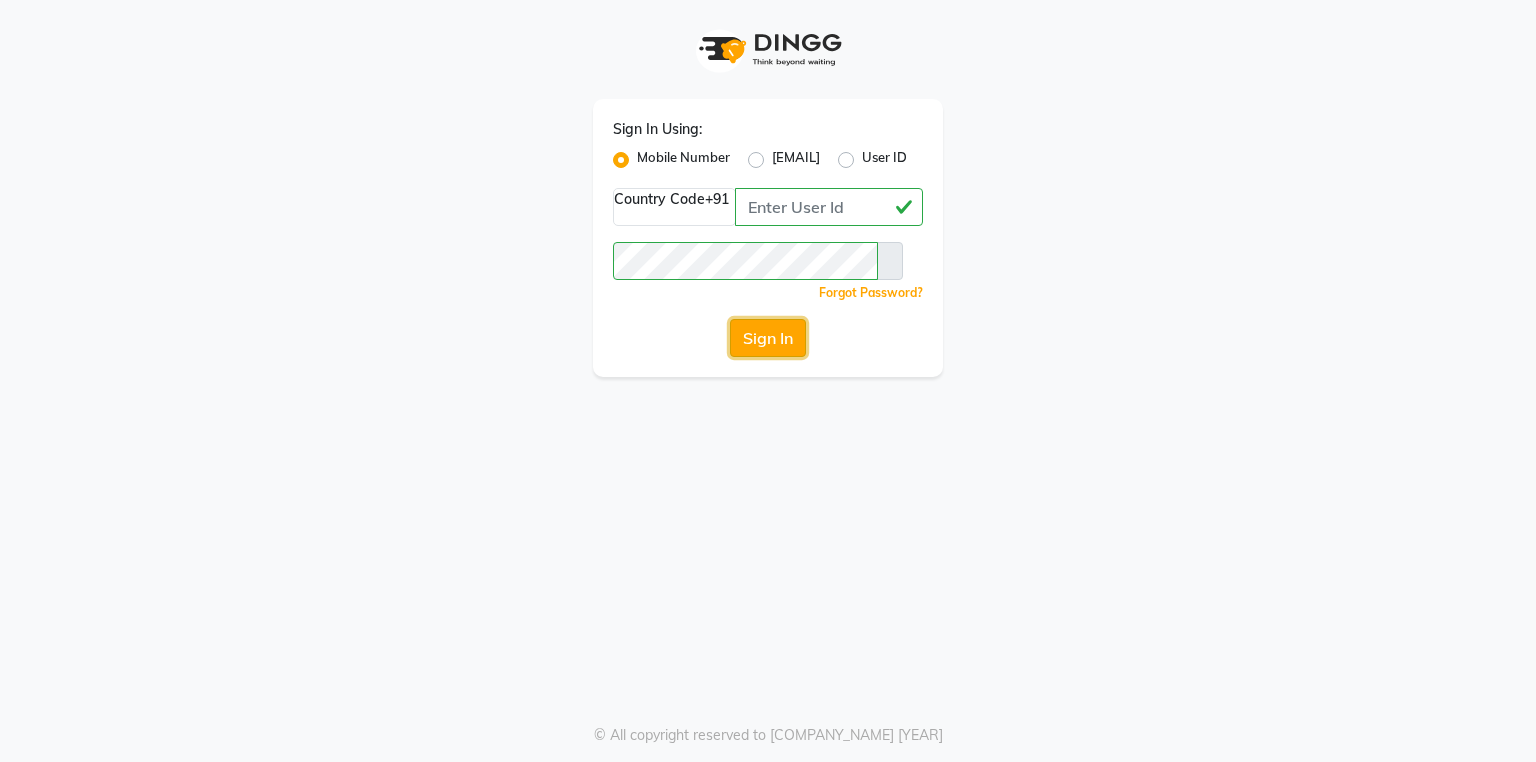 click on "Sign In" at bounding box center [768, 338] 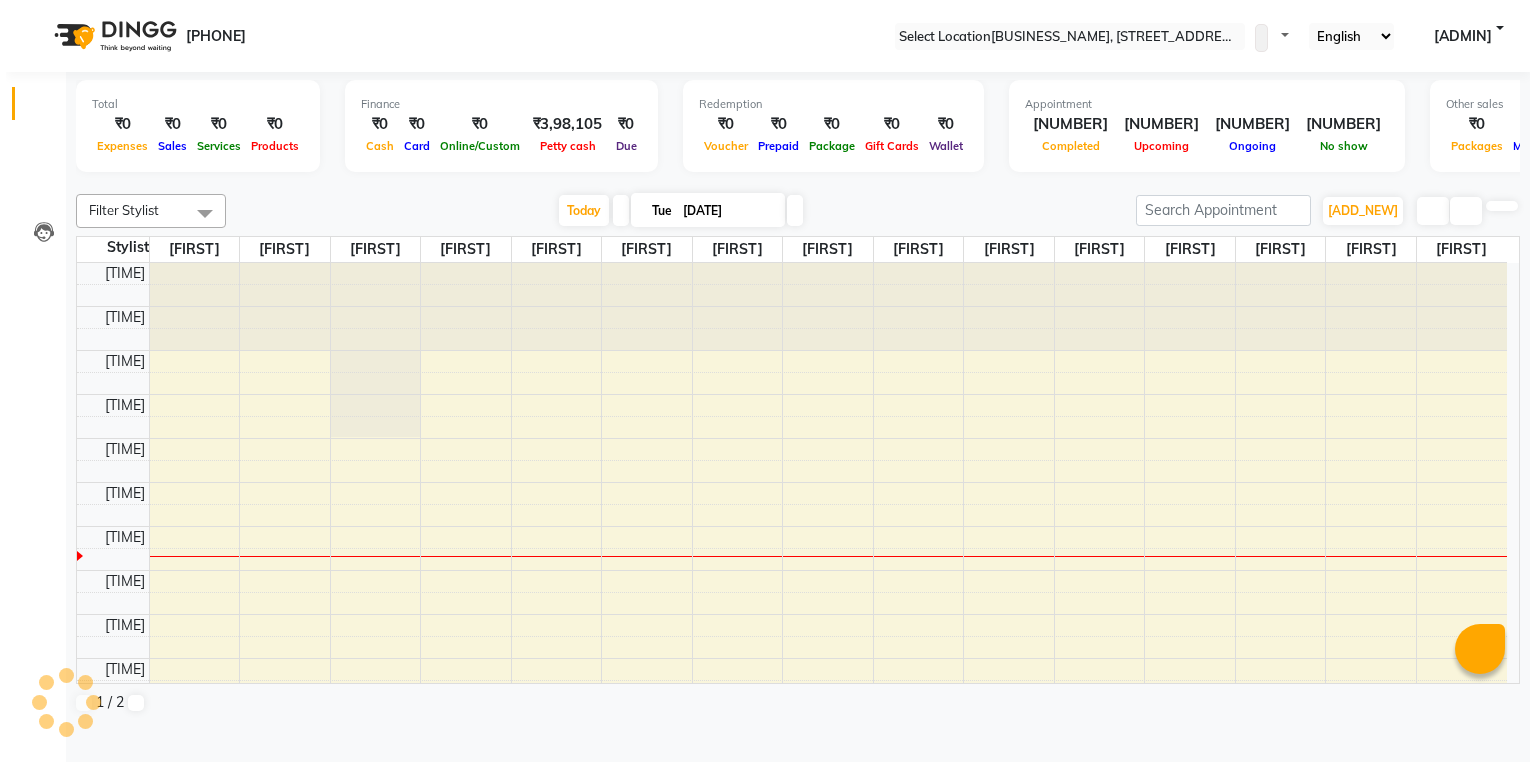 scroll, scrollTop: 0, scrollLeft: 0, axis: both 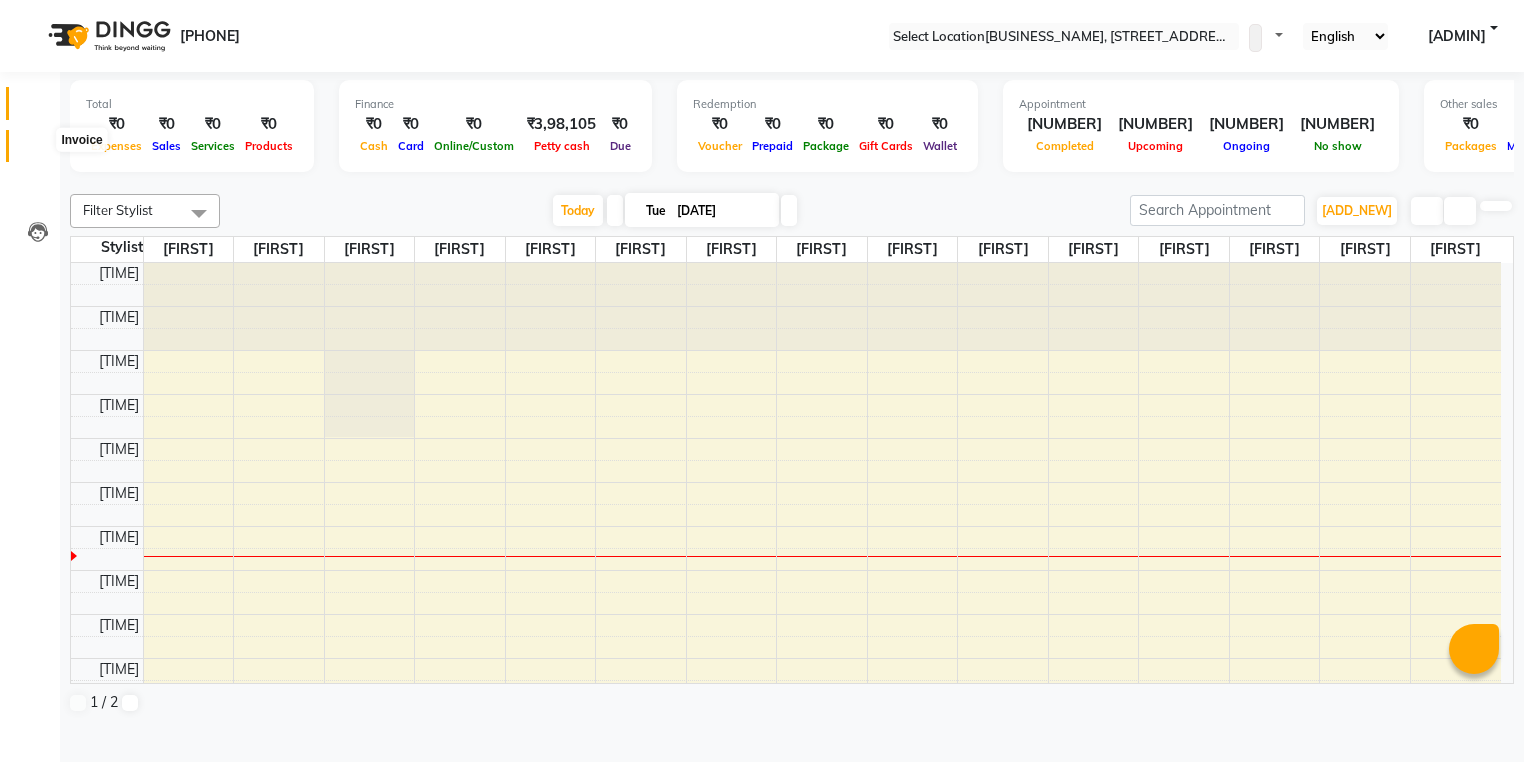 click at bounding box center (38, 151) 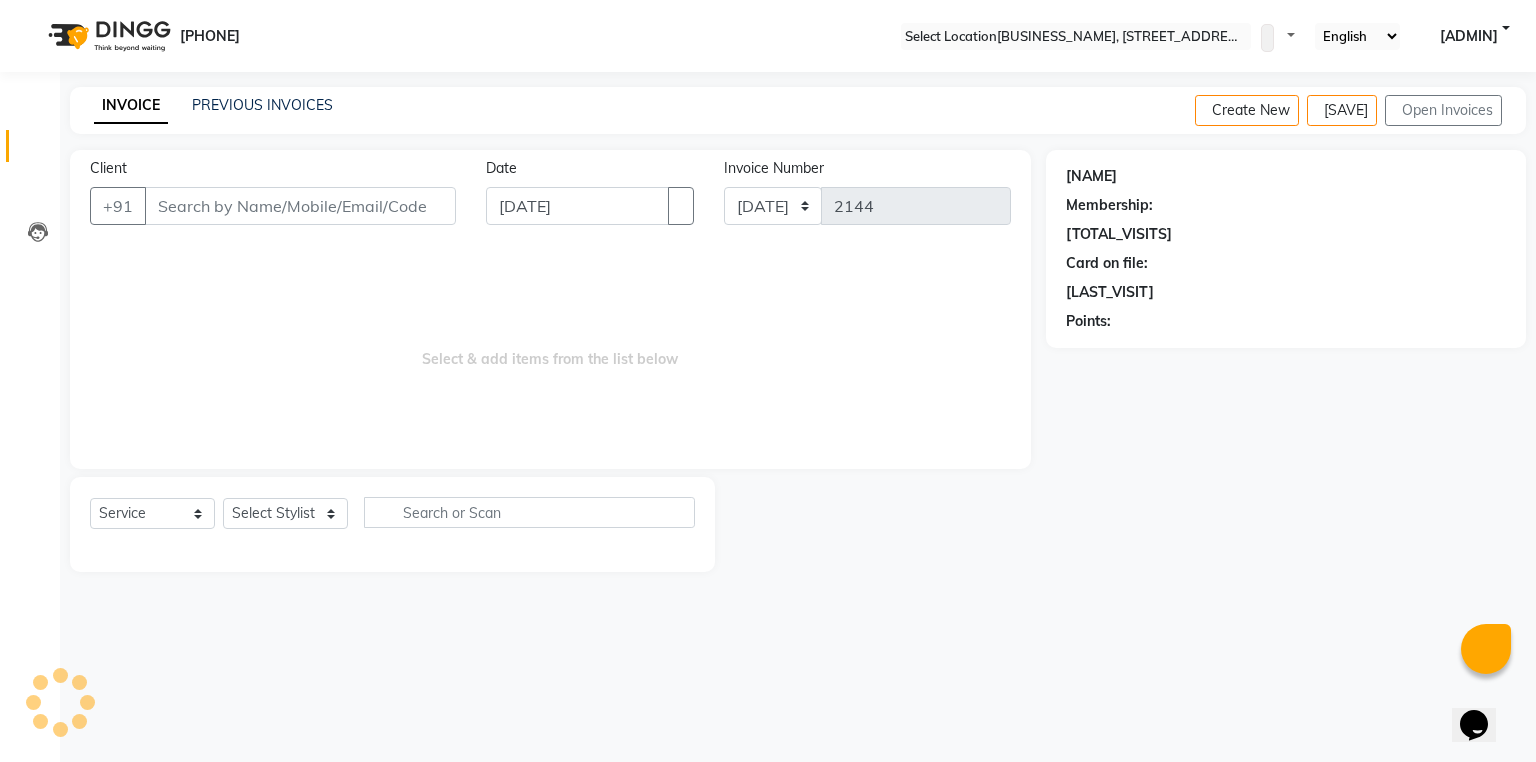 scroll, scrollTop: 0, scrollLeft: 0, axis: both 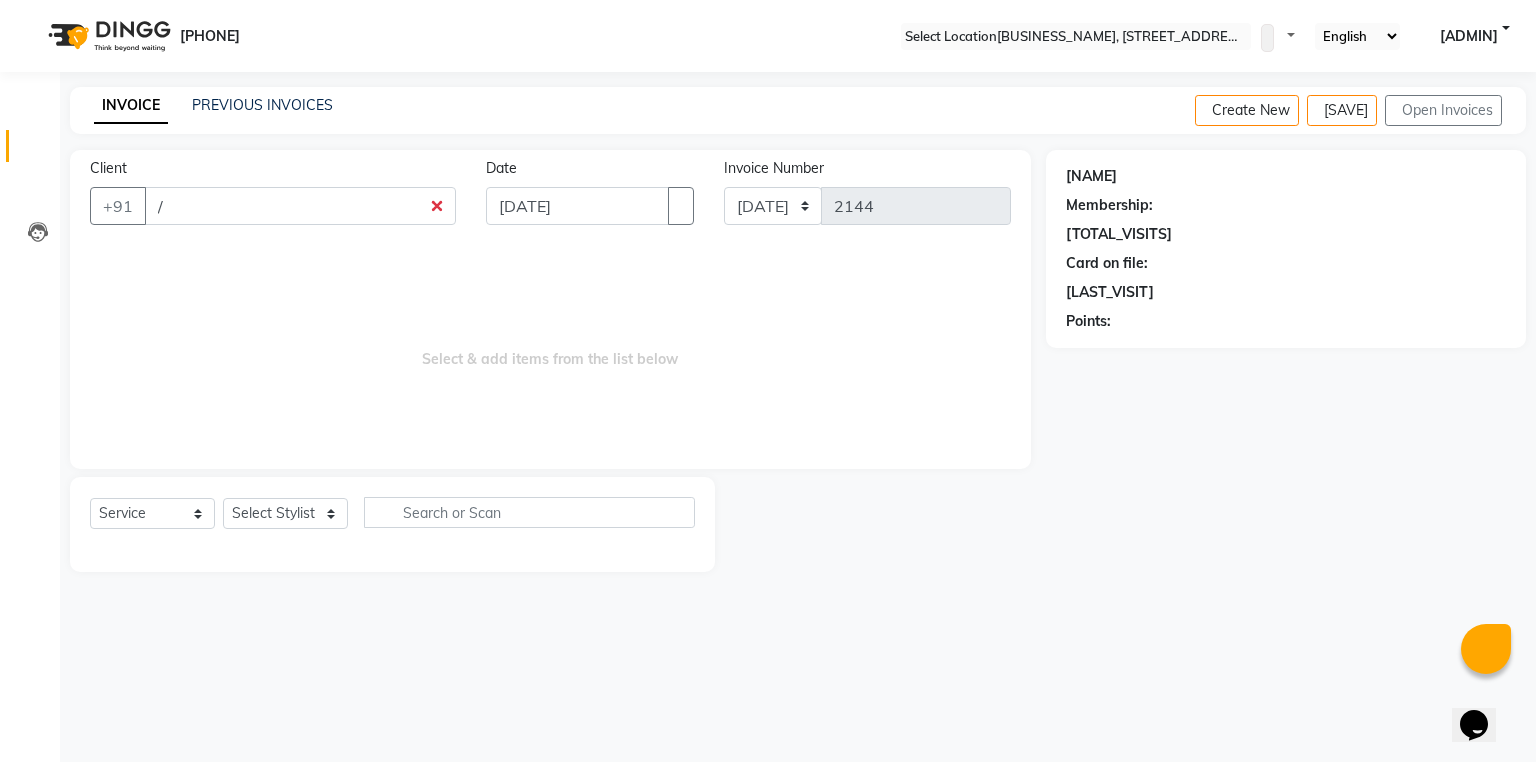 type on "/" 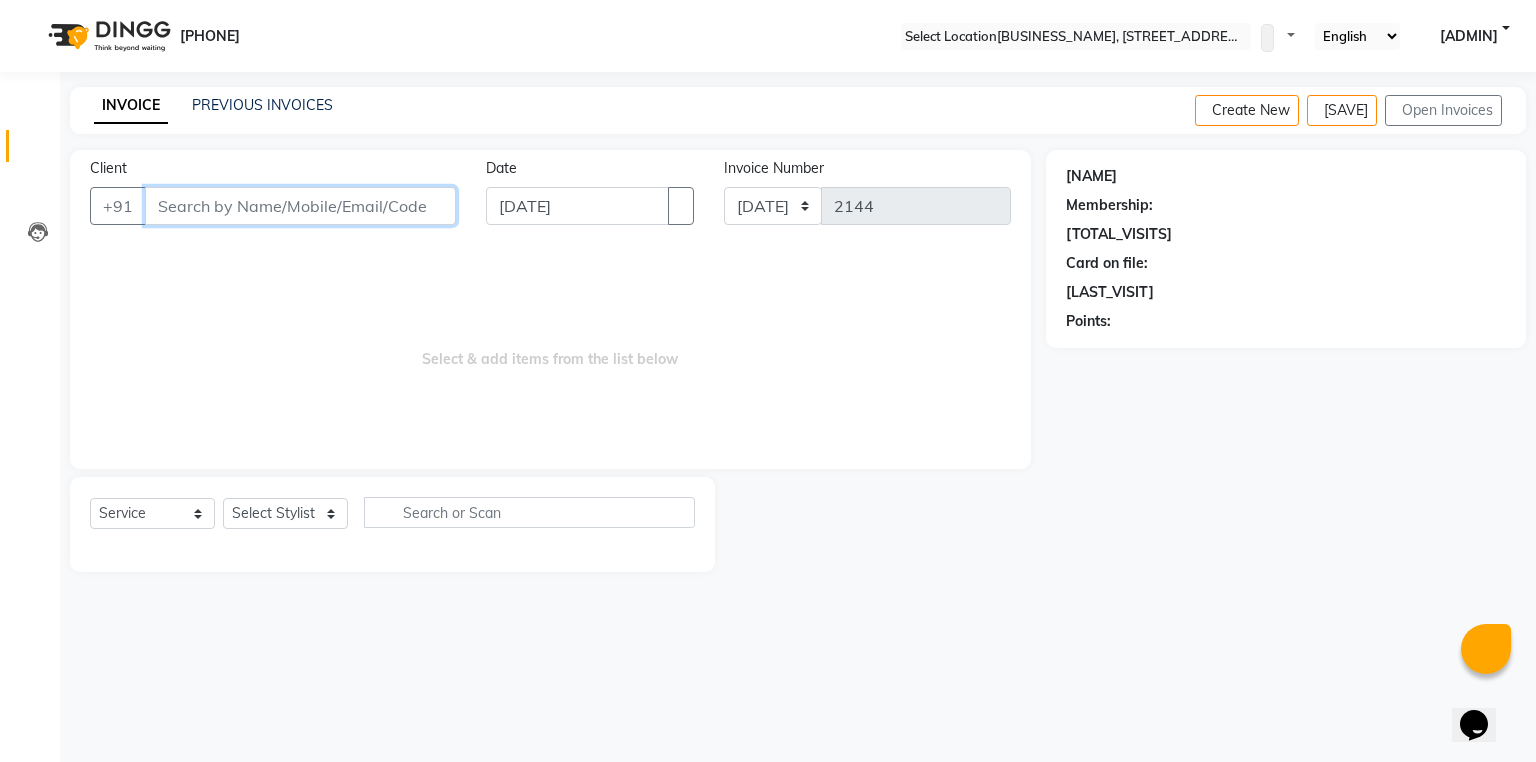 type 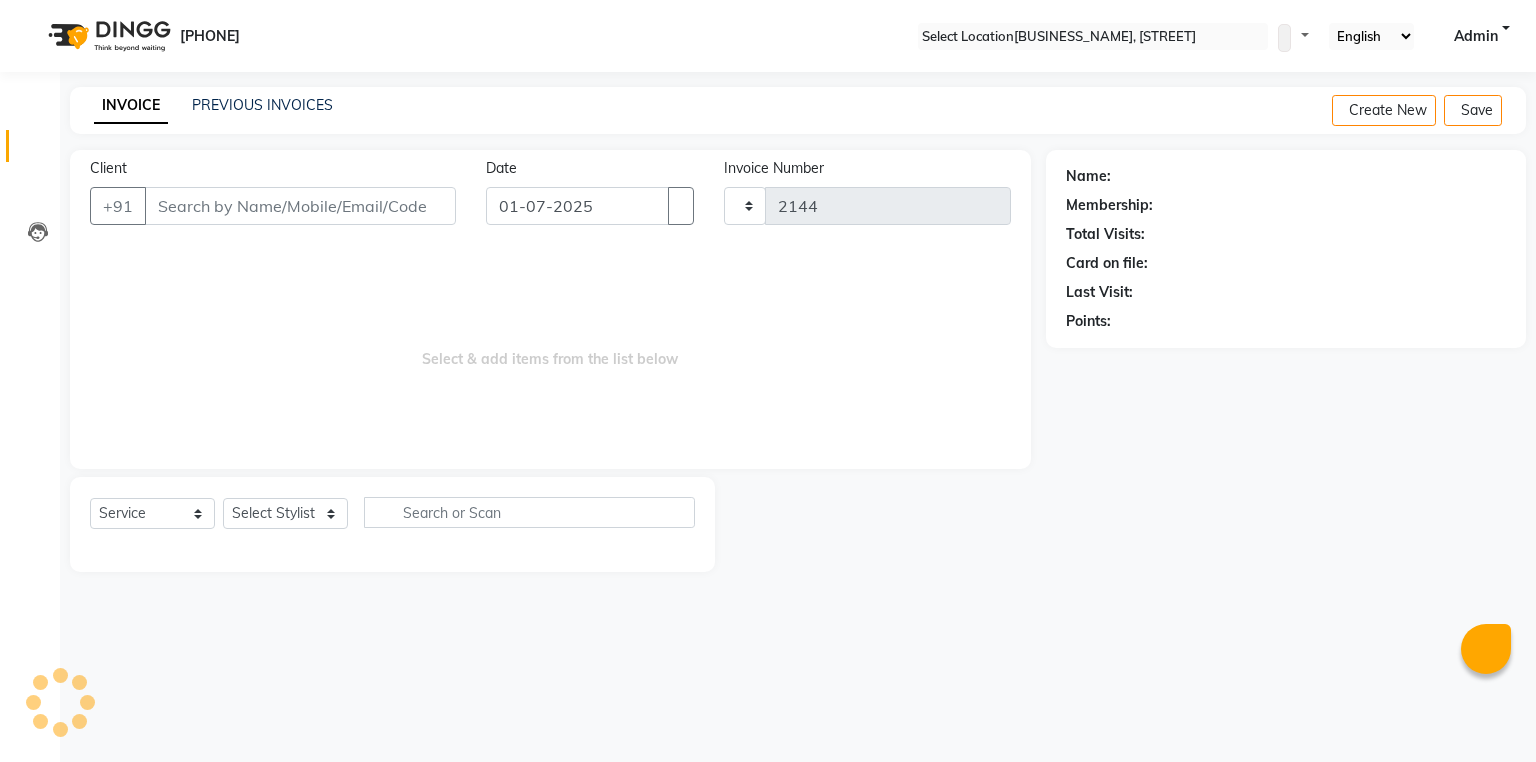 scroll, scrollTop: 0, scrollLeft: 0, axis: both 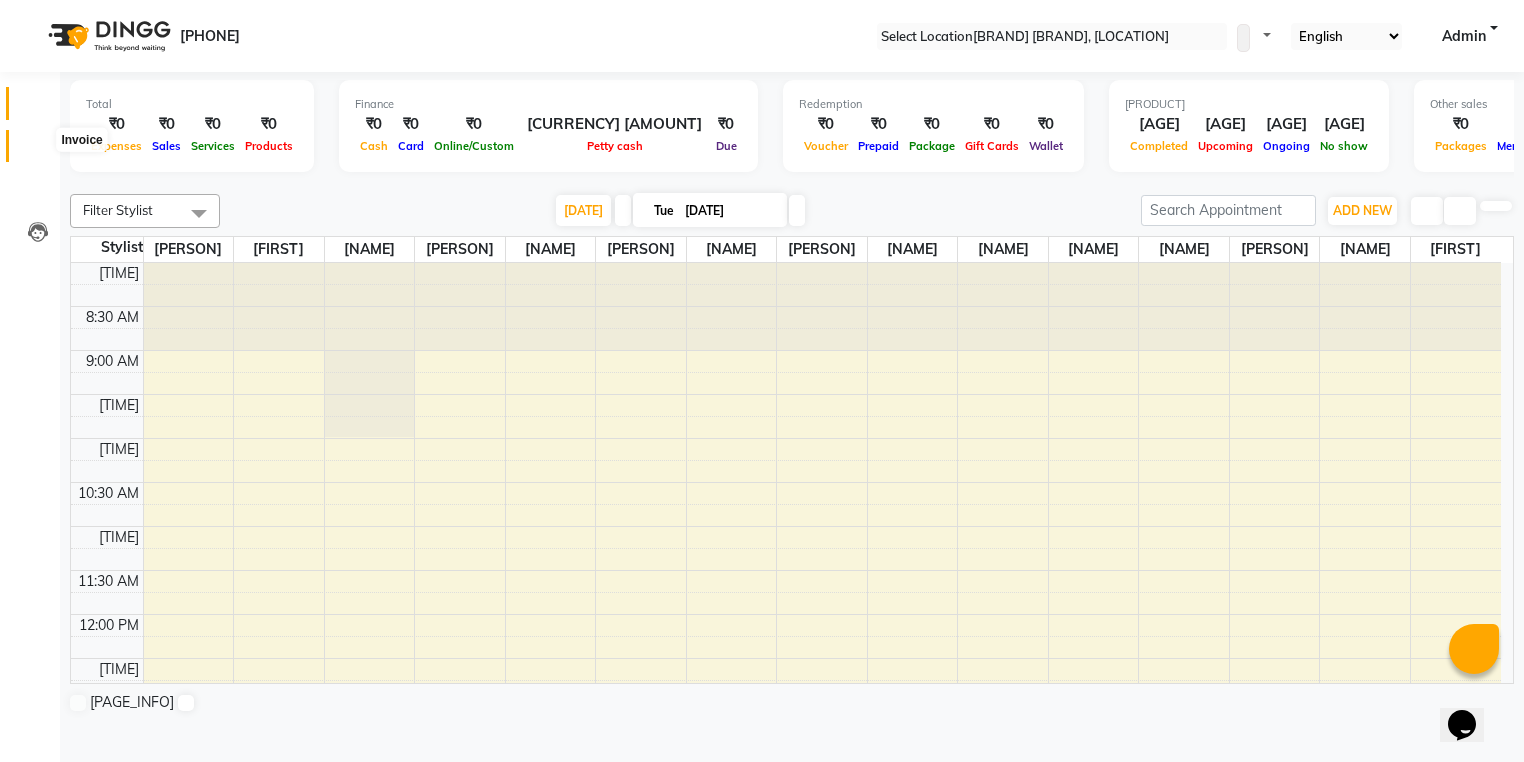 click at bounding box center [37, 151] 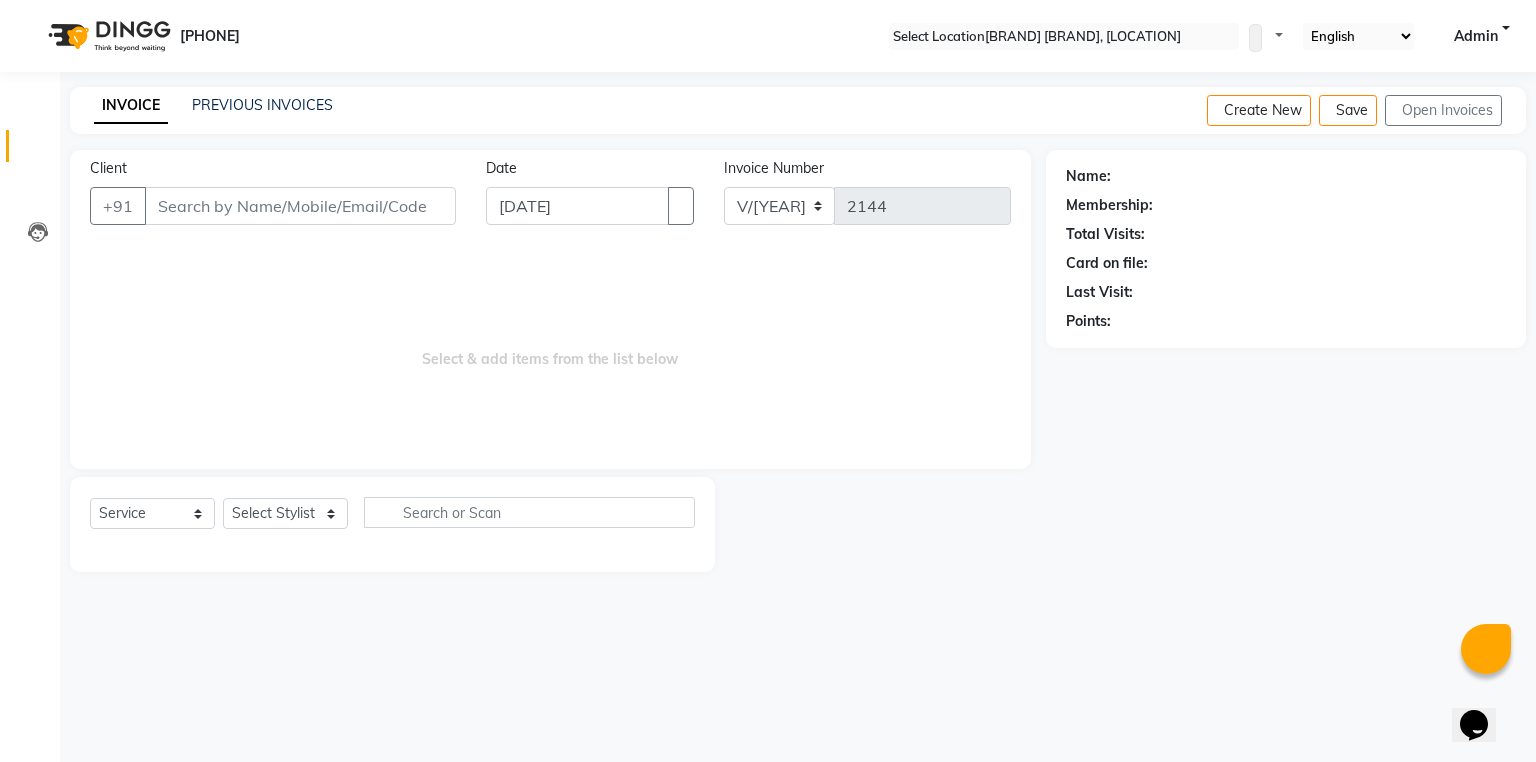 click on "Client" at bounding box center (300, 206) 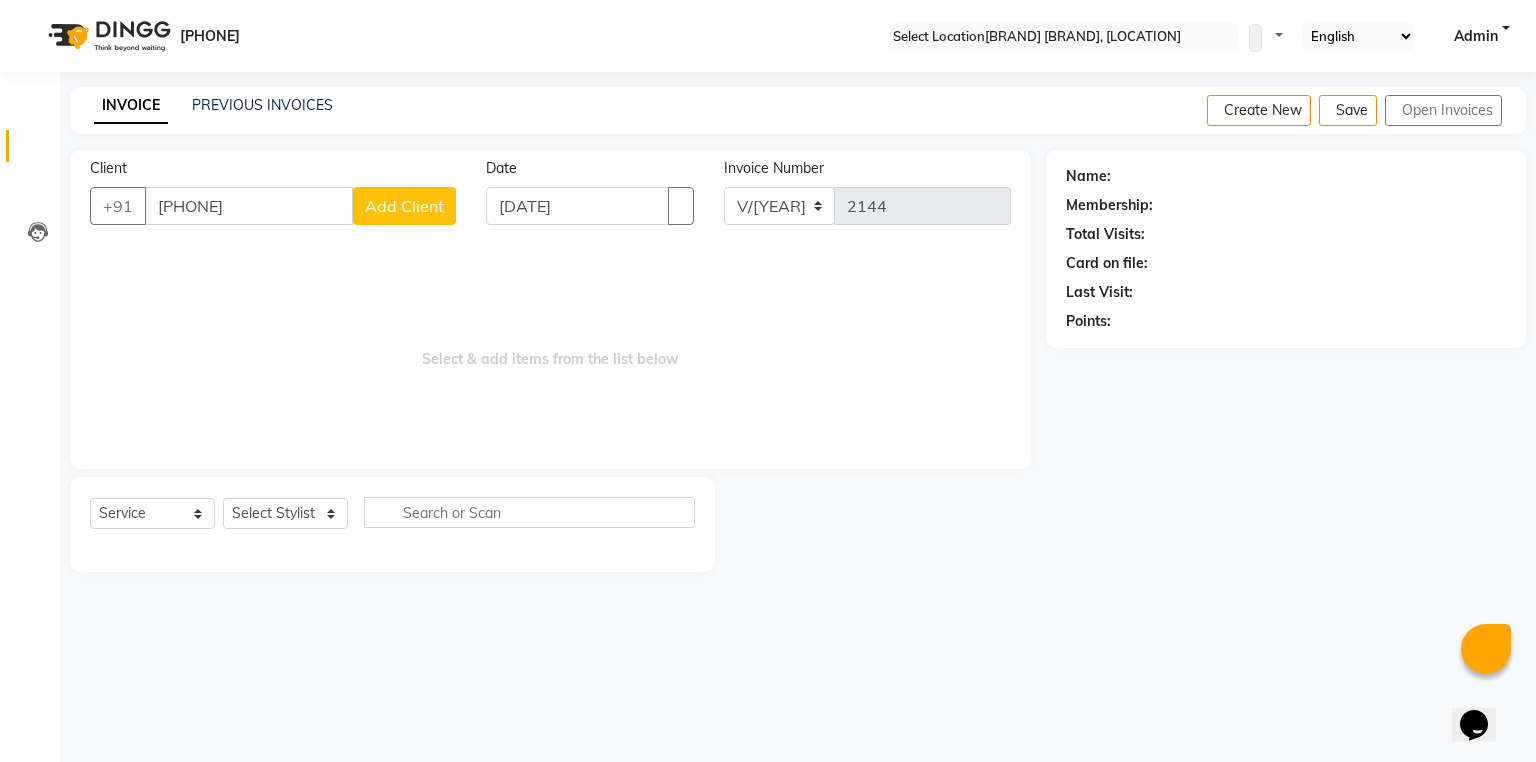type on "[PHONE]" 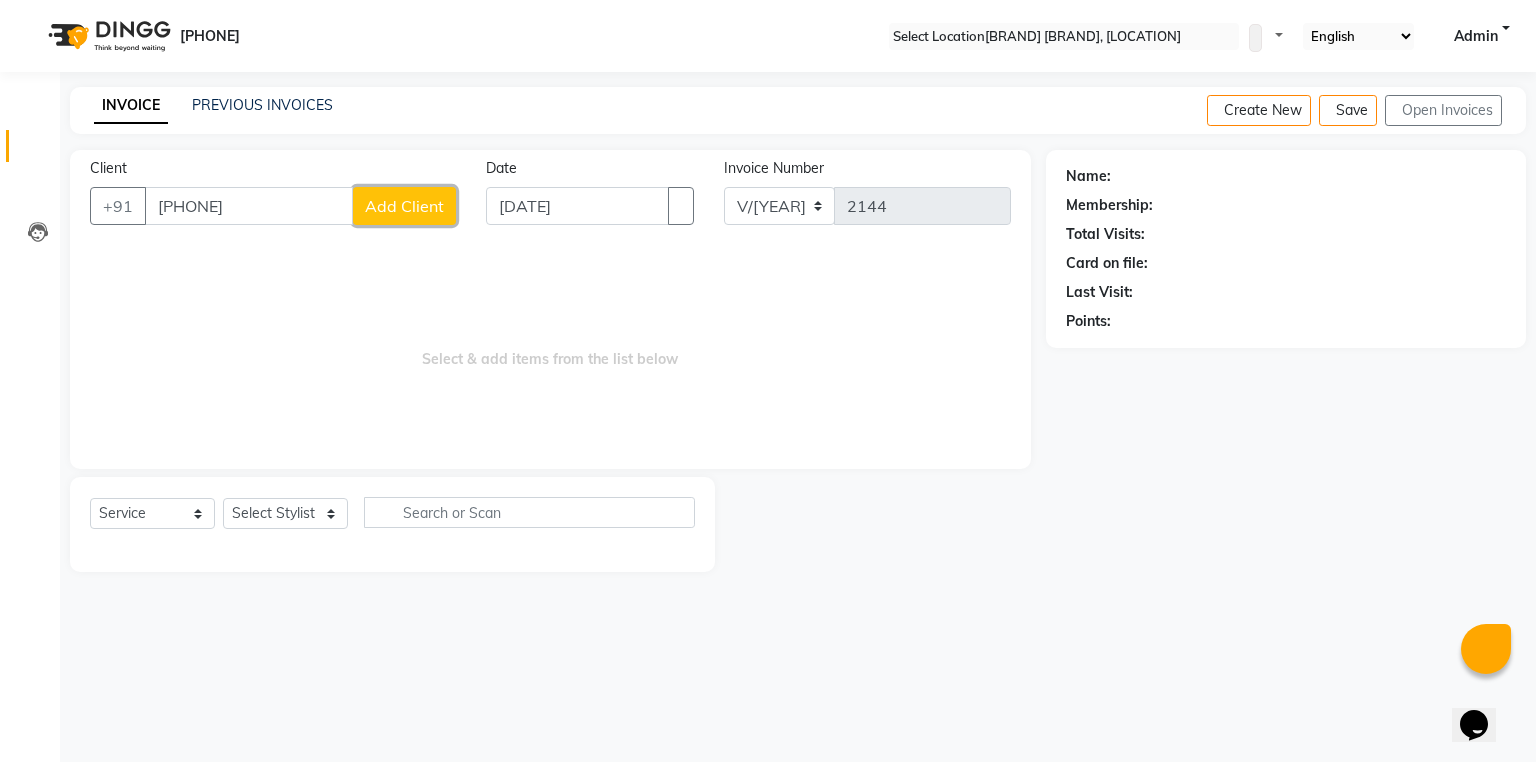 click on "Add Client" at bounding box center (404, 206) 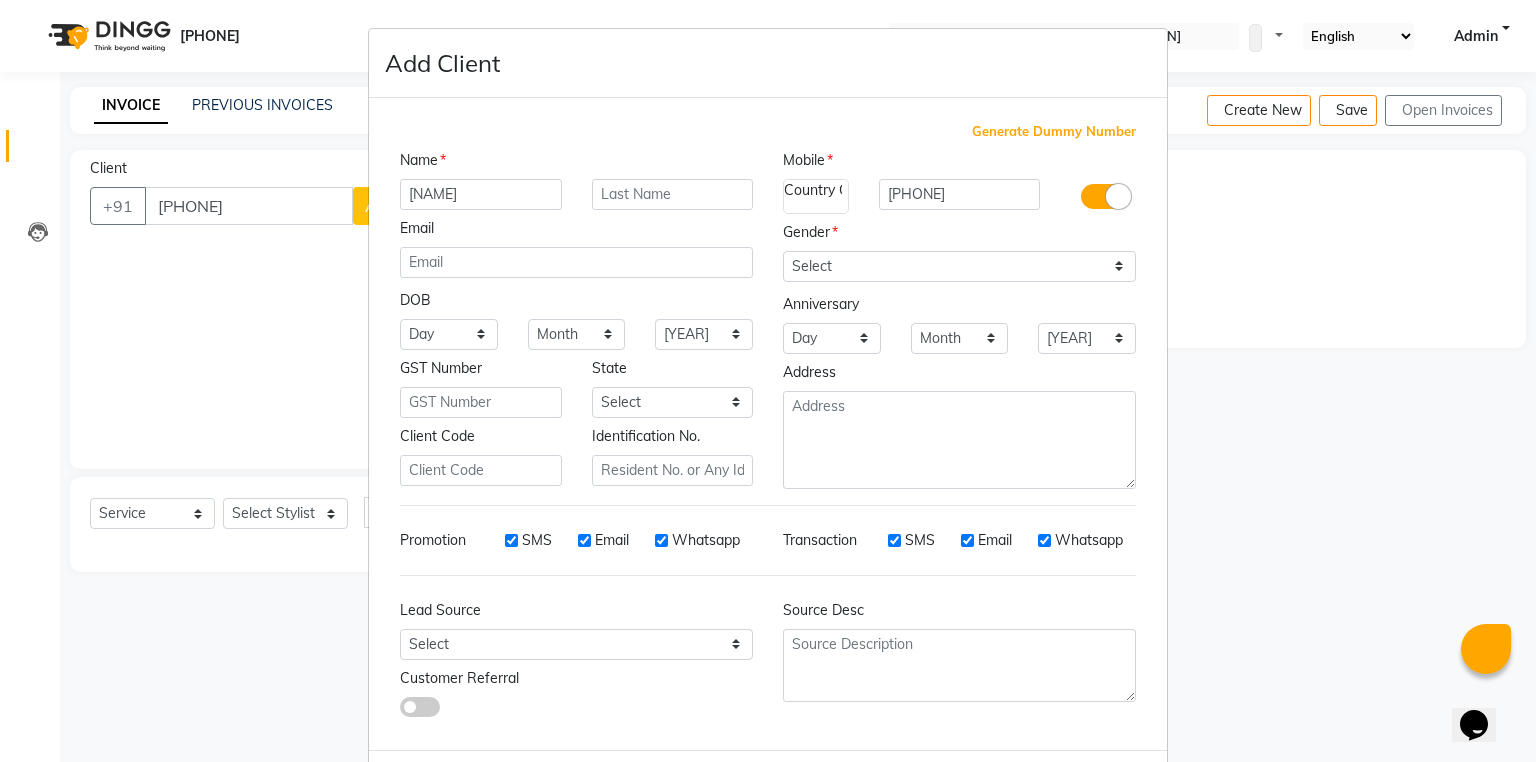 type on "[NAME]" 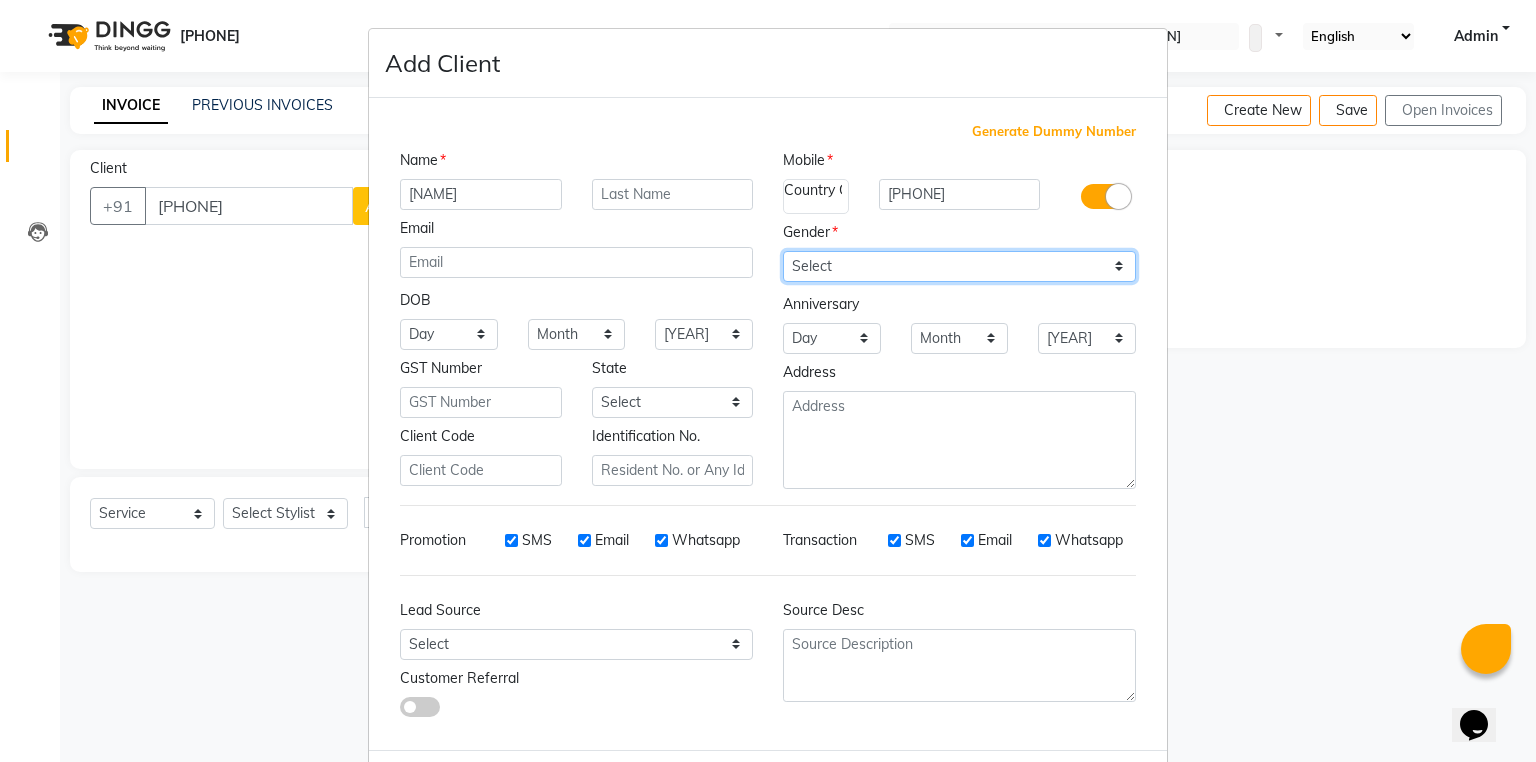 click on "Select Male Female Other Prefer Not To Say" at bounding box center [959, 266] 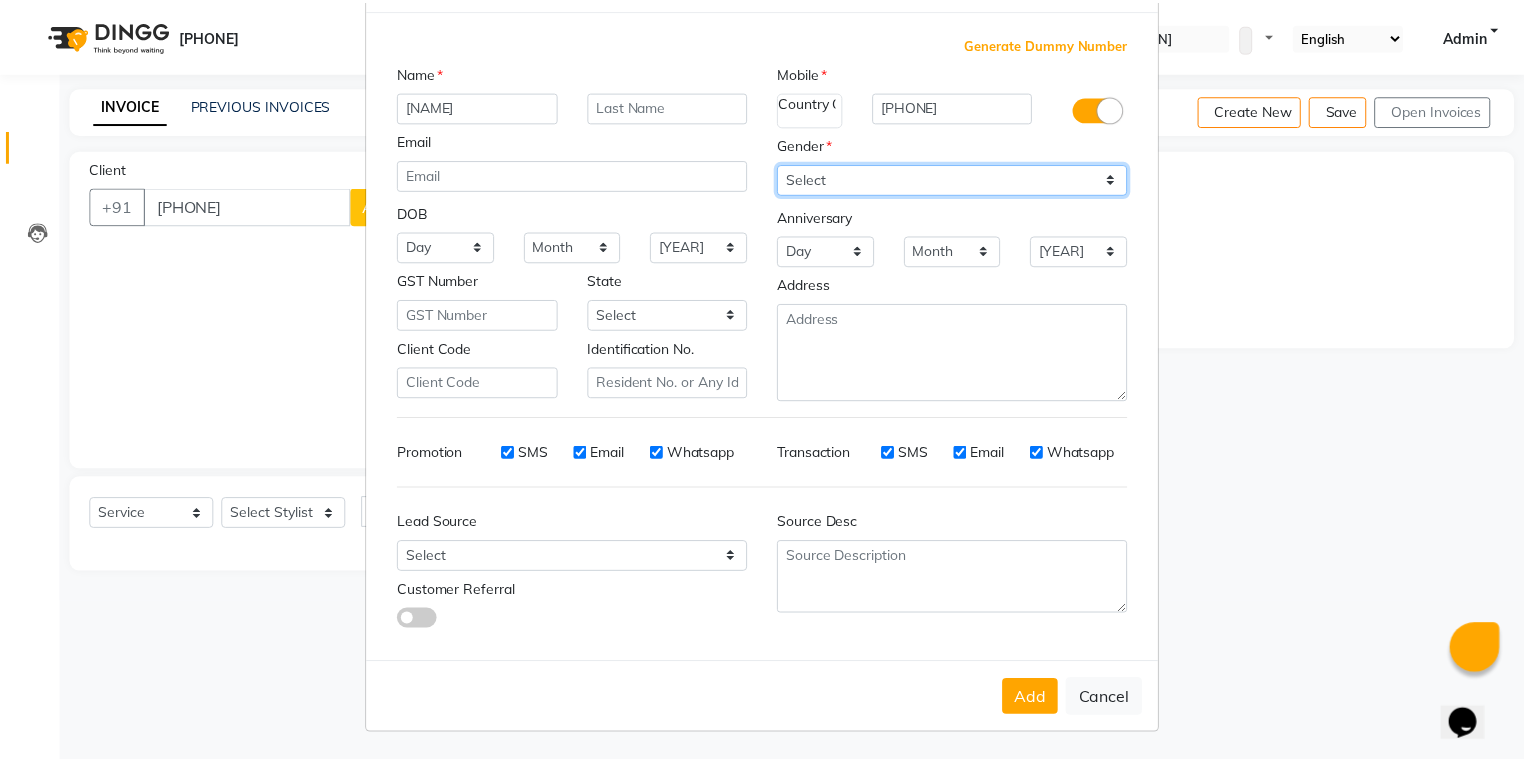 scroll, scrollTop: 94, scrollLeft: 0, axis: vertical 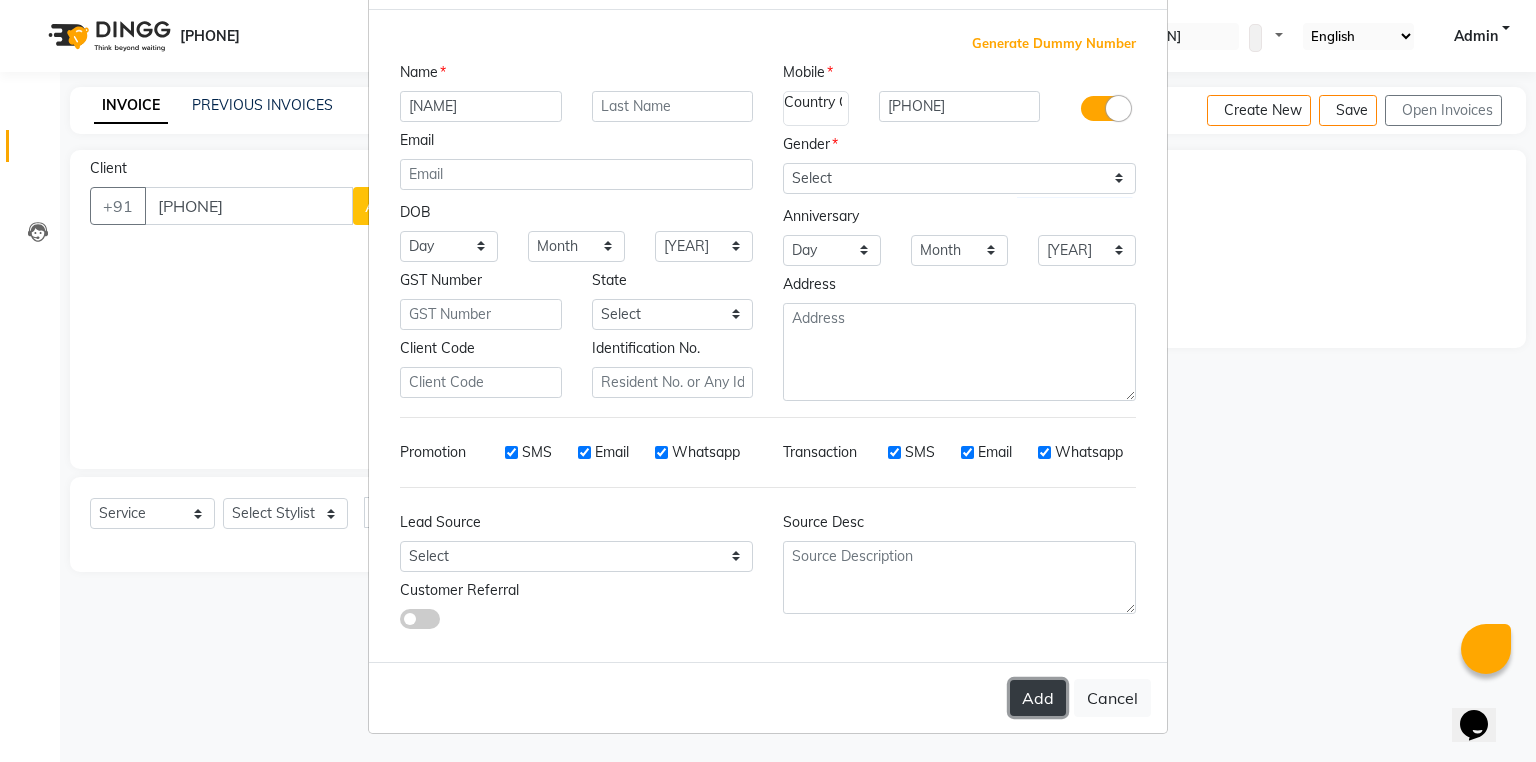 click on "Add" at bounding box center (1038, 698) 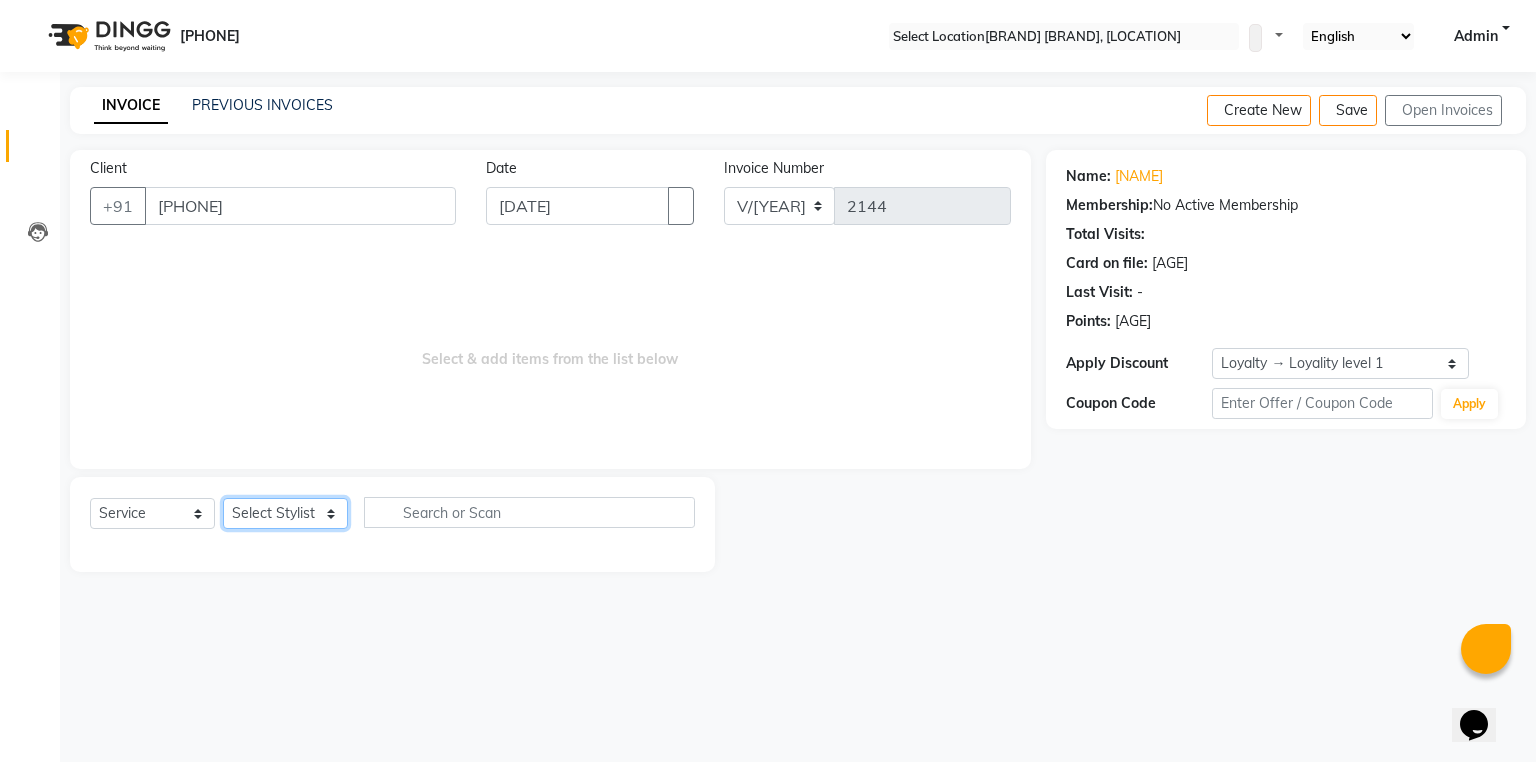 click on "Service worker registration failed with: TypeError: Failed to register a ServiceWorker for scope ('https://vendor.dingg.app/') with script ('https://vendor.dingg.app/ngsw-worker.js'): A bad HTTP response code (404) was received when fetching the script.,TypeError: Failed to register a ServiceWorker for scope ('https://vendor.dingg.app/') with script ('https://vendor.dingg.app/ngsw-worker.js'): A bad HTTP response code (404) was received when fetching the script." at bounding box center (285, 513) 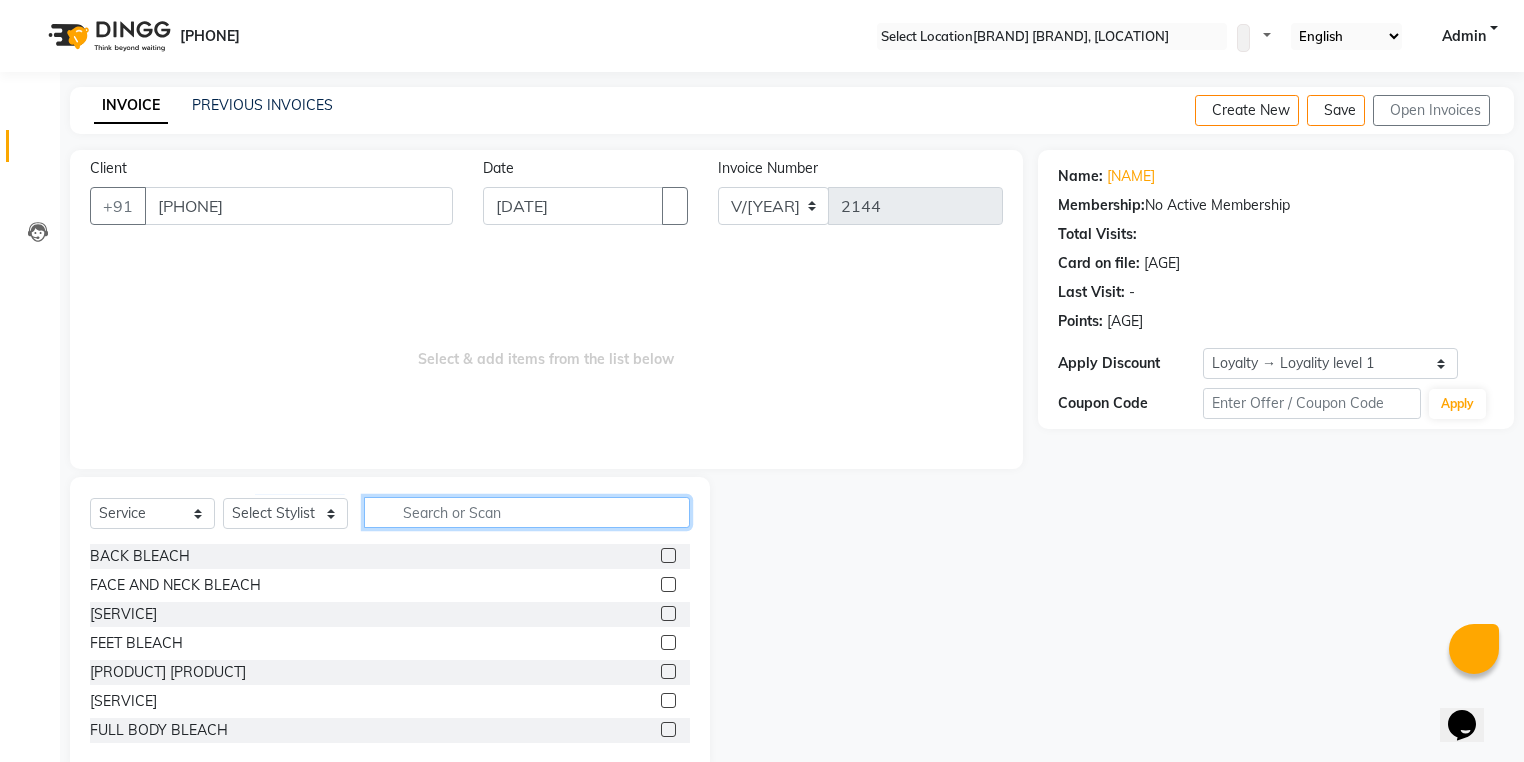 click at bounding box center (527, 512) 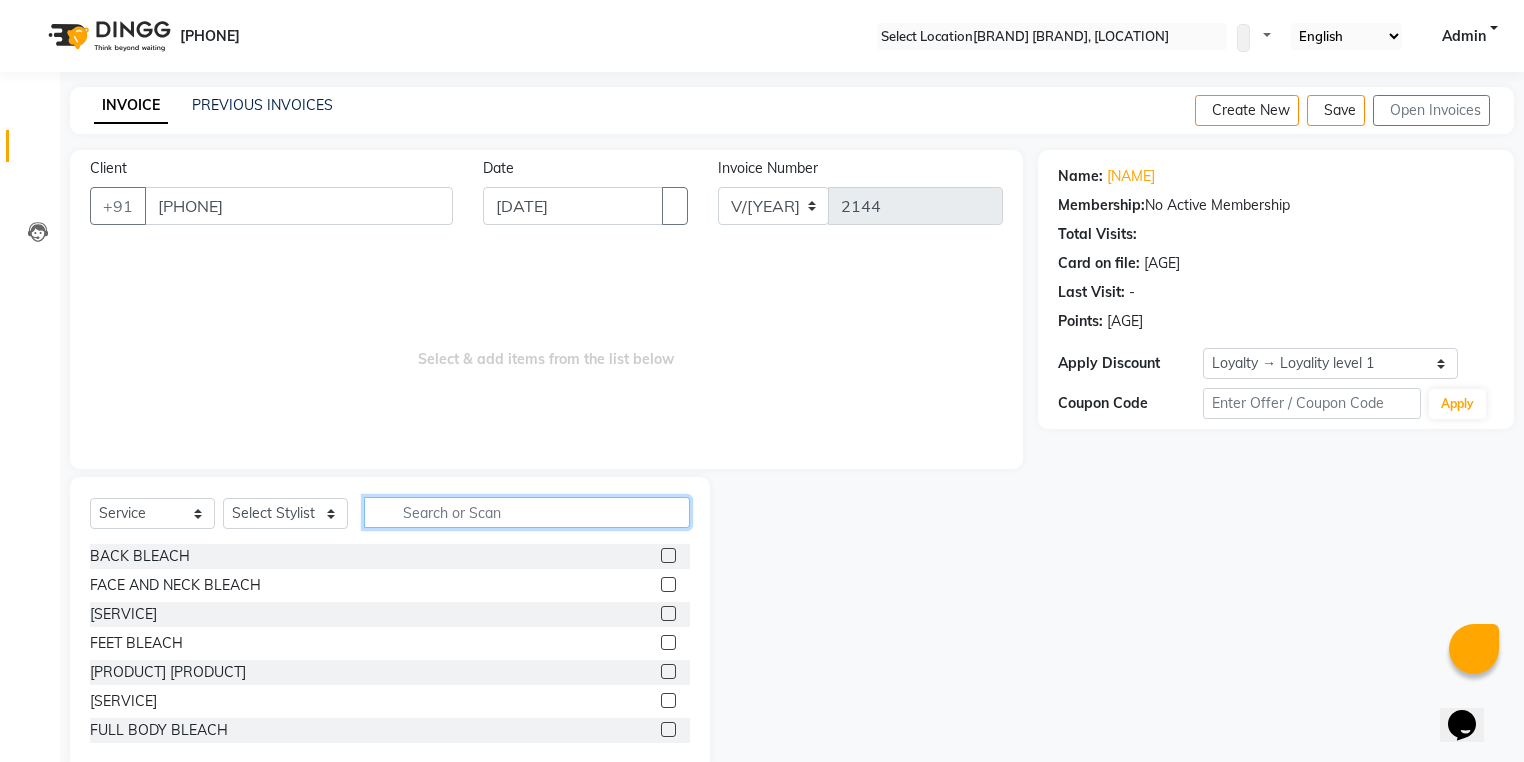 click at bounding box center [527, 512] 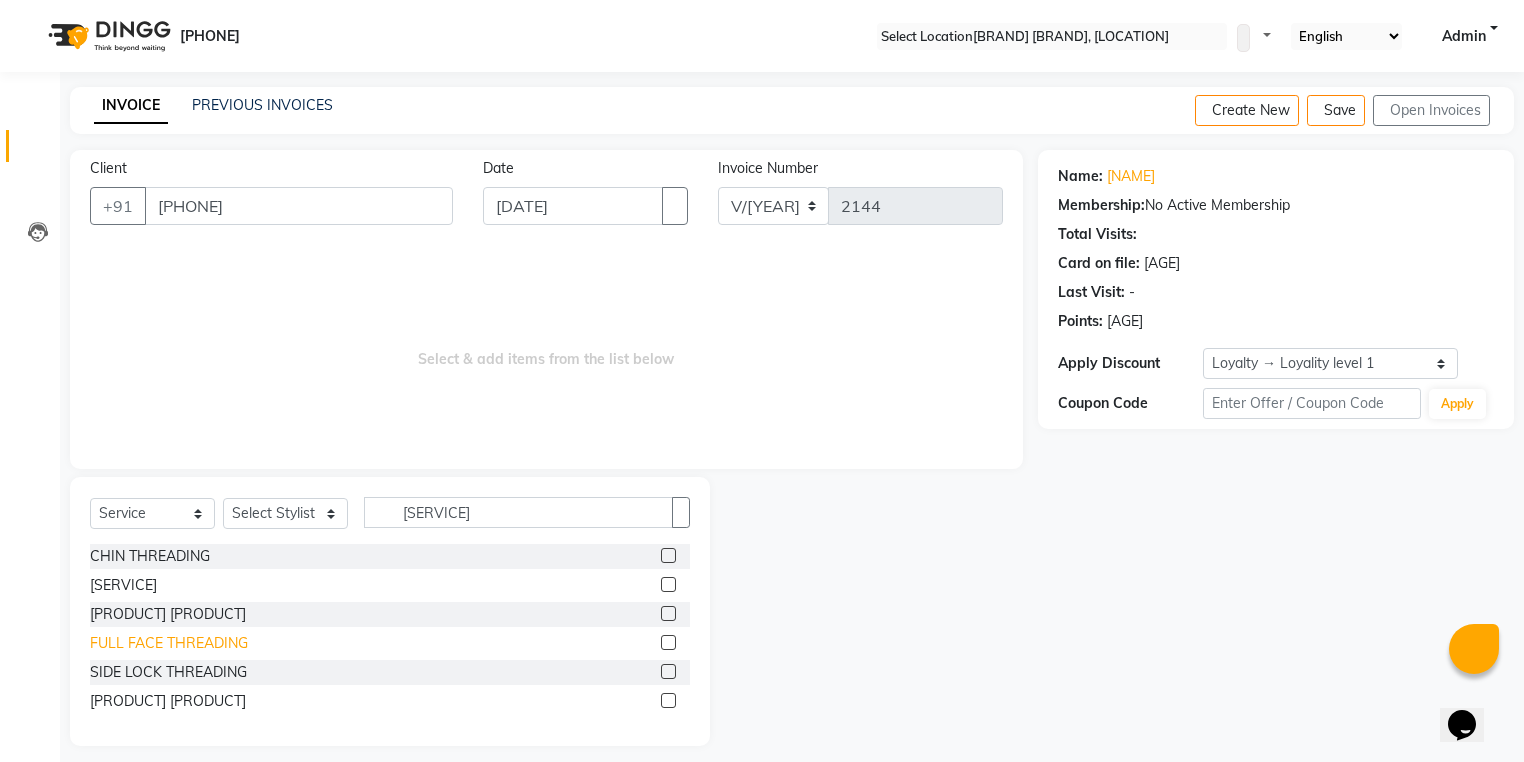 drag, startPoint x: 148, startPoint y: 707, endPoint x: 155, endPoint y: 644, distance: 63.387695 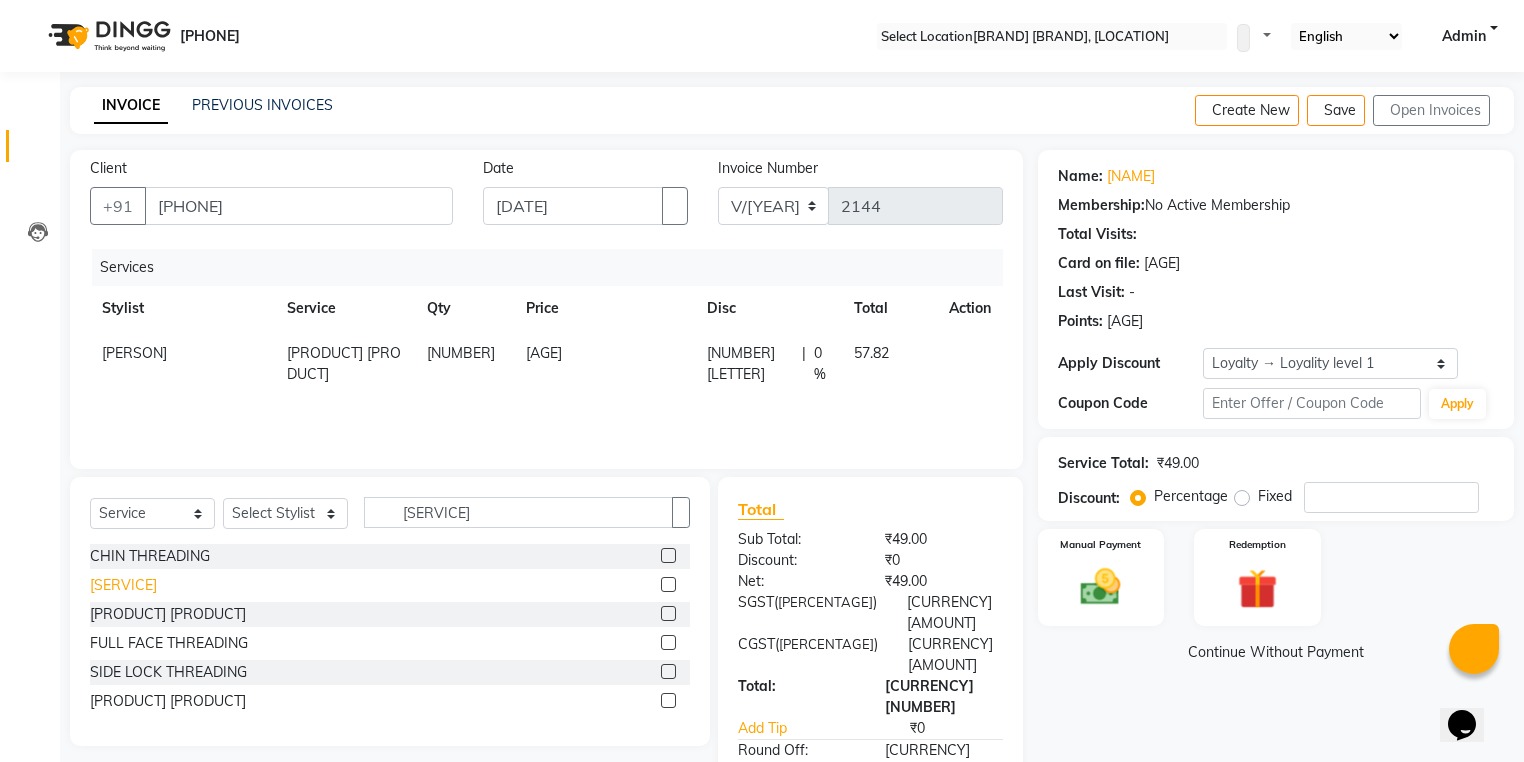click on "[SERVICE]" at bounding box center [150, 556] 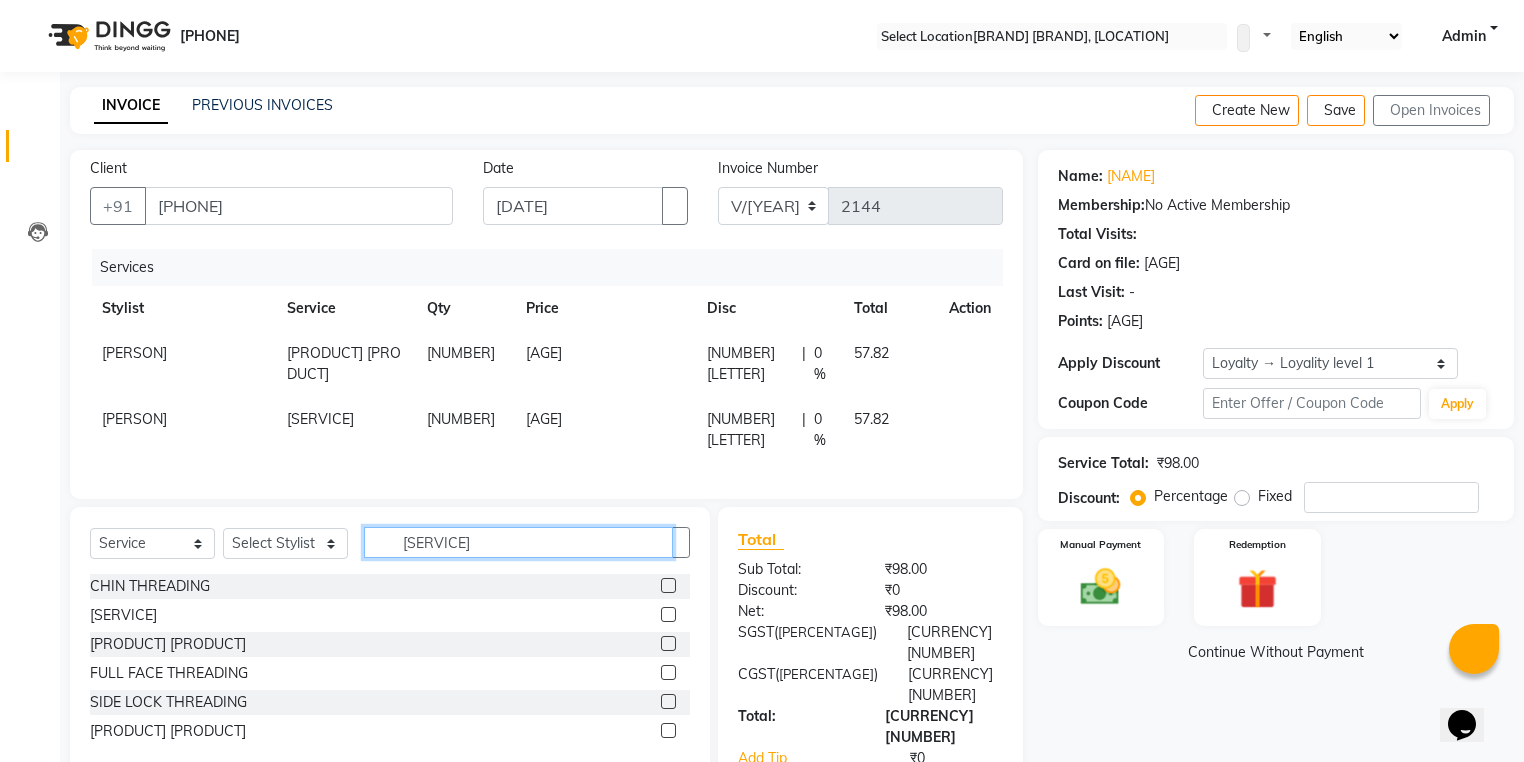 drag, startPoint x: 531, startPoint y: 548, endPoint x: 136, endPoint y: 552, distance: 395.02026 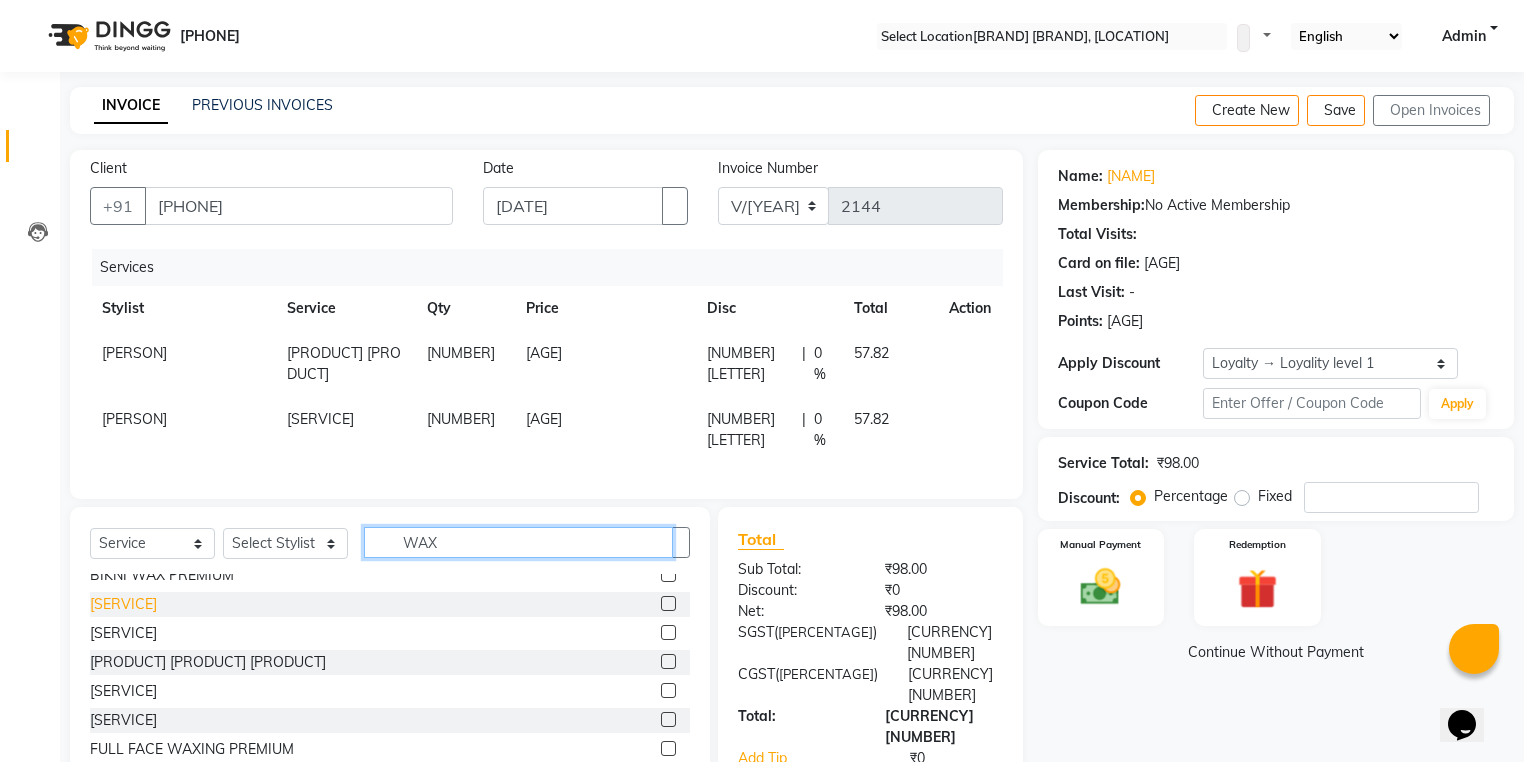 scroll, scrollTop: 80, scrollLeft: 0, axis: vertical 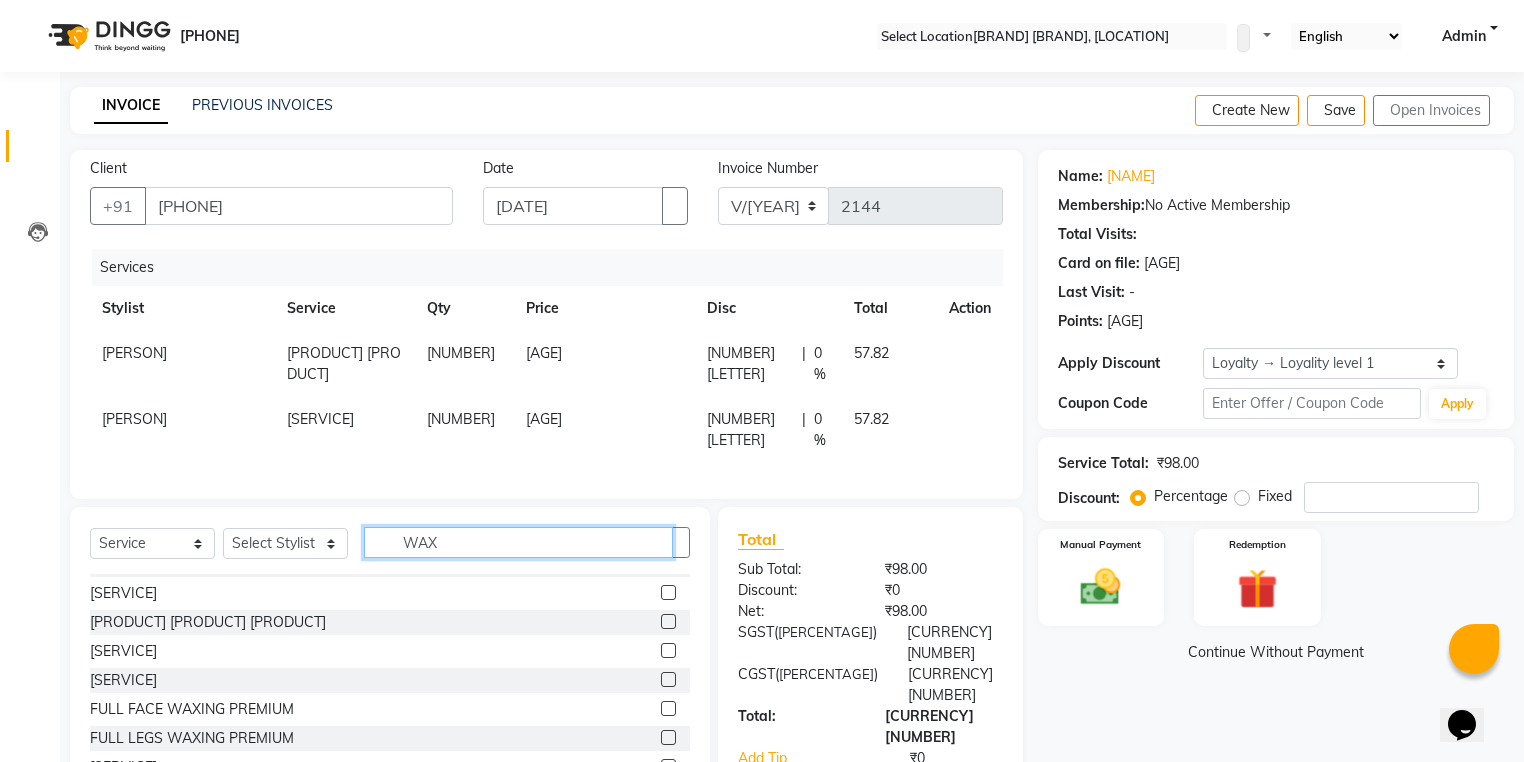 drag, startPoint x: 488, startPoint y: 550, endPoint x: 138, endPoint y: 578, distance: 351.11823 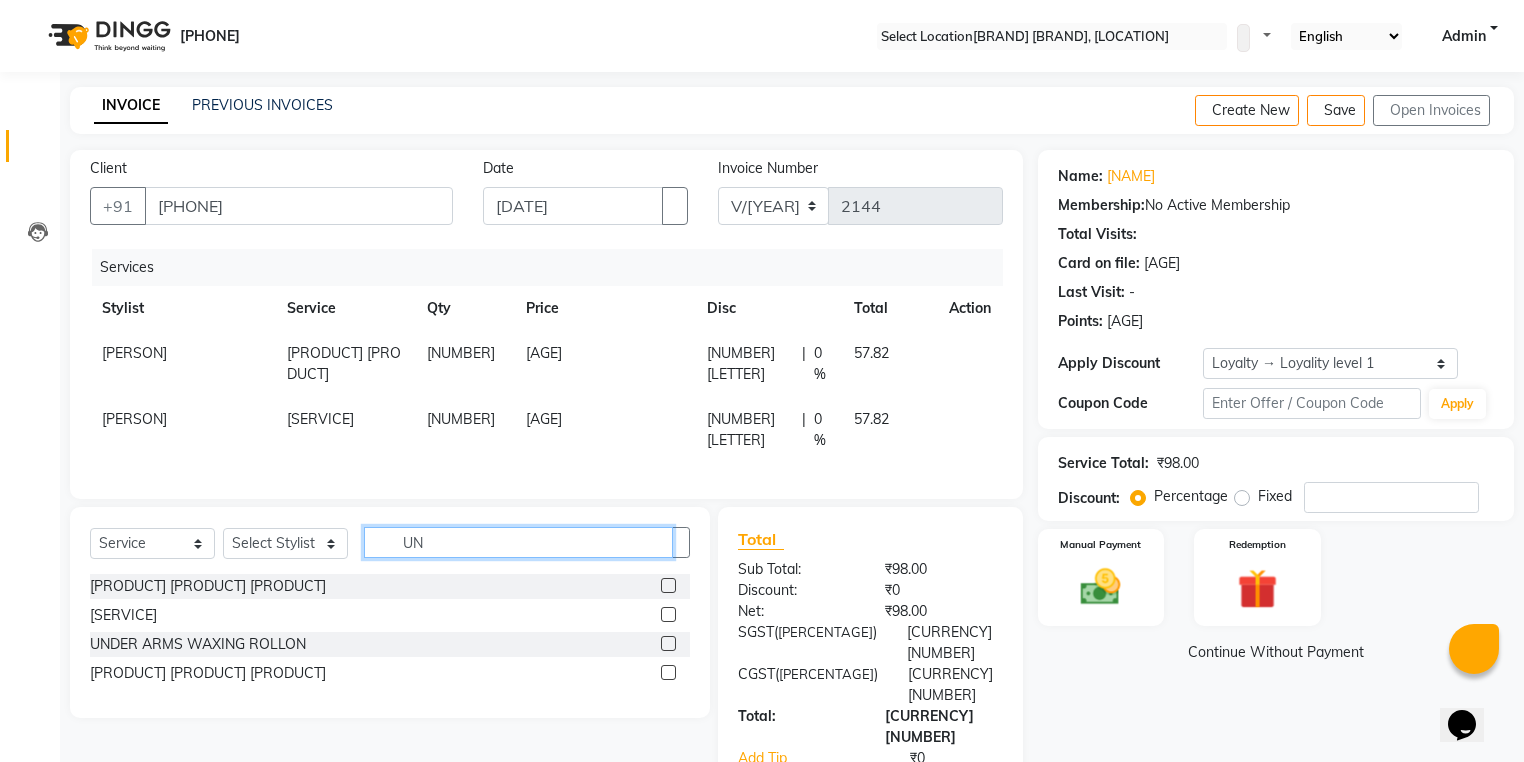 scroll, scrollTop: 0, scrollLeft: 0, axis: both 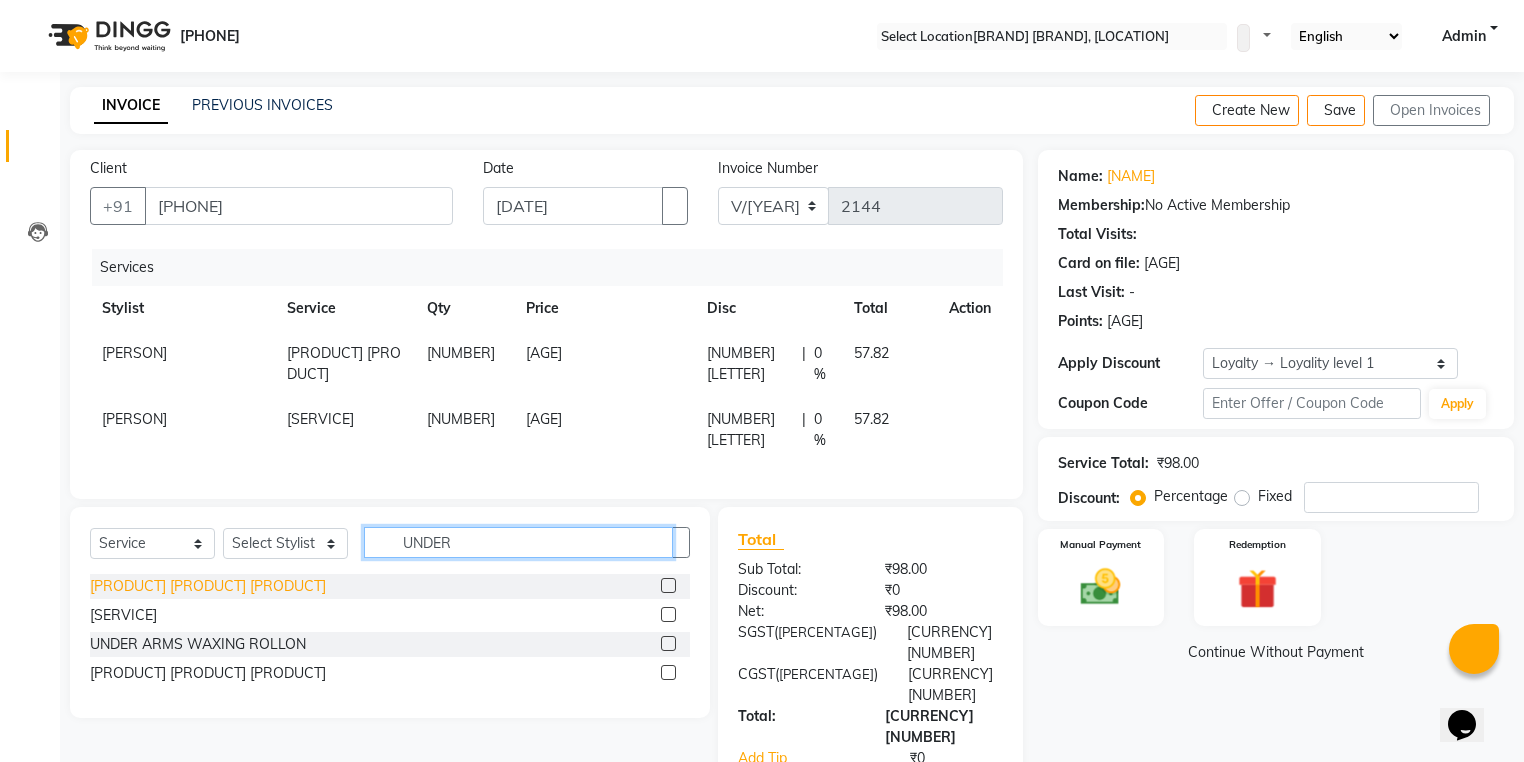 type on "UNDER" 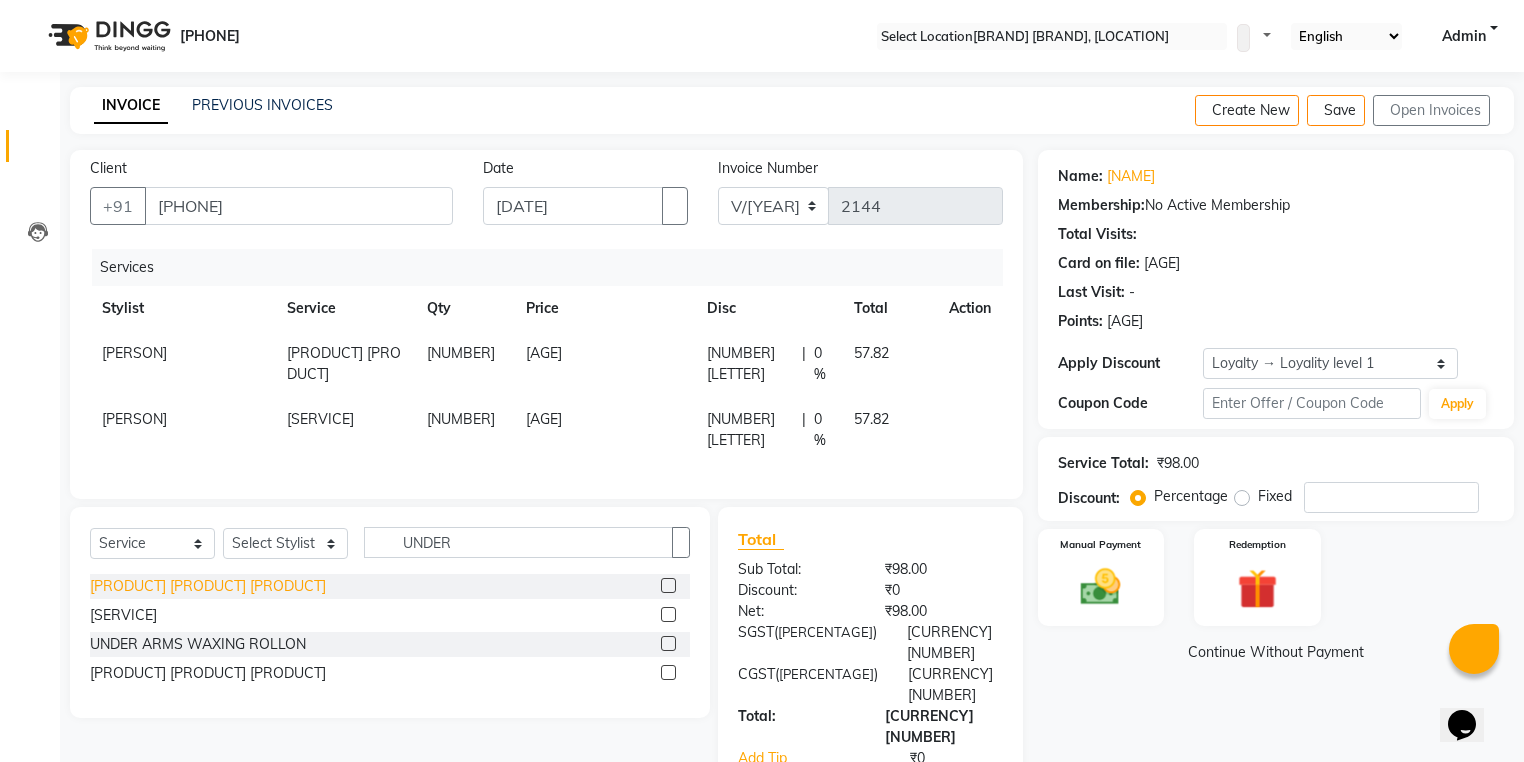 click on "[PRODUCT] [PRODUCT] [PRODUCT]" at bounding box center (208, 586) 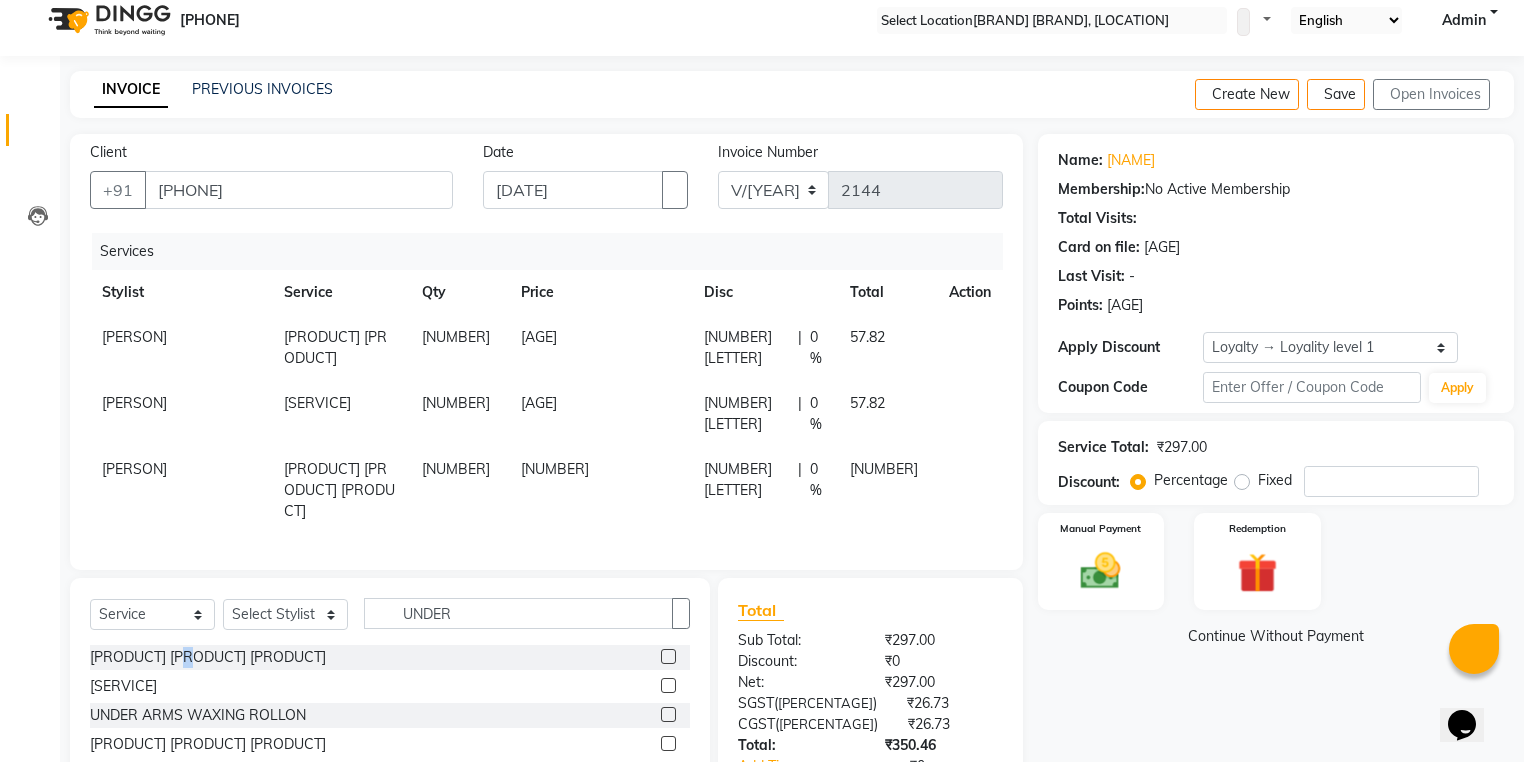 scroll, scrollTop: 0, scrollLeft: 0, axis: both 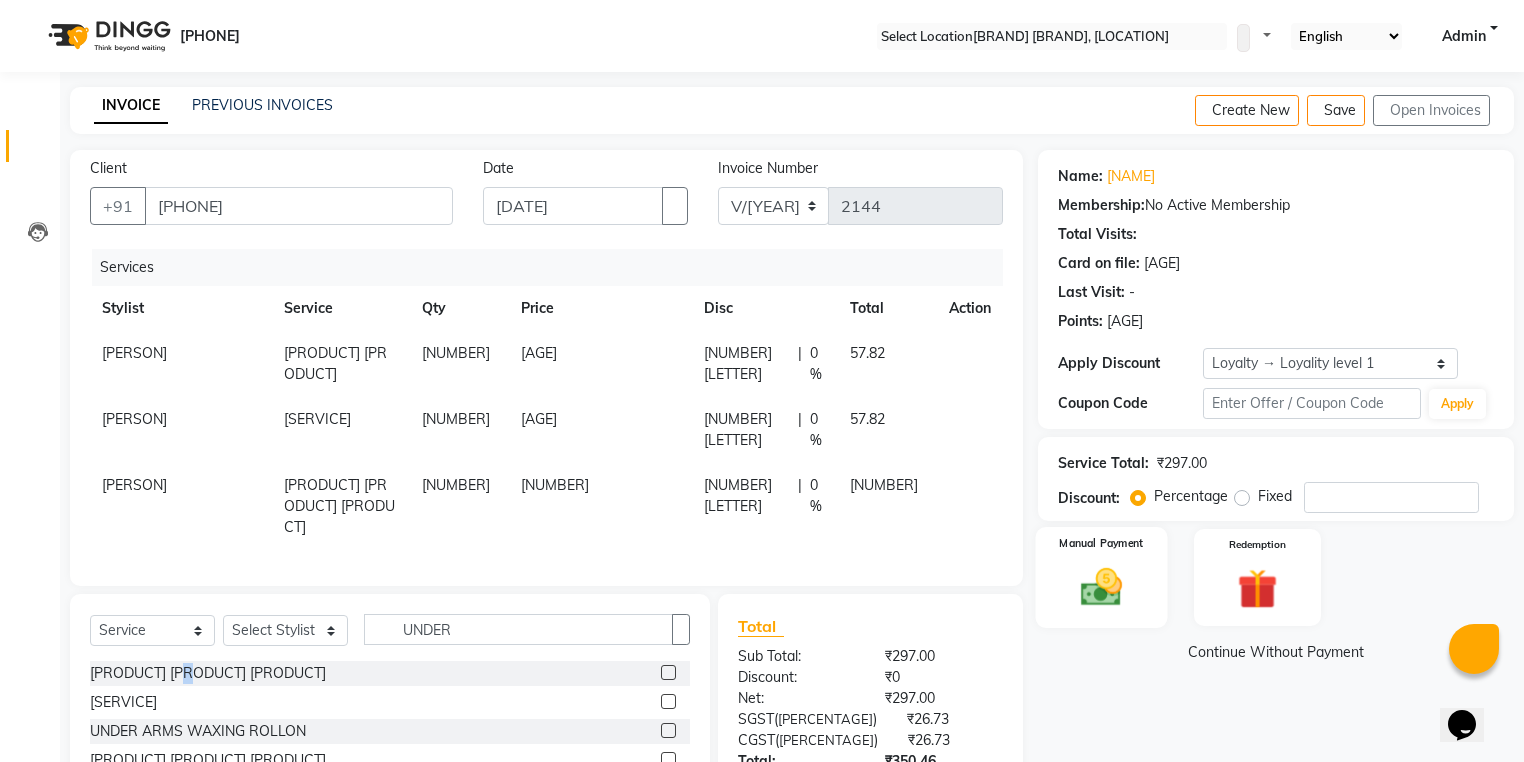 click at bounding box center [1101, 587] 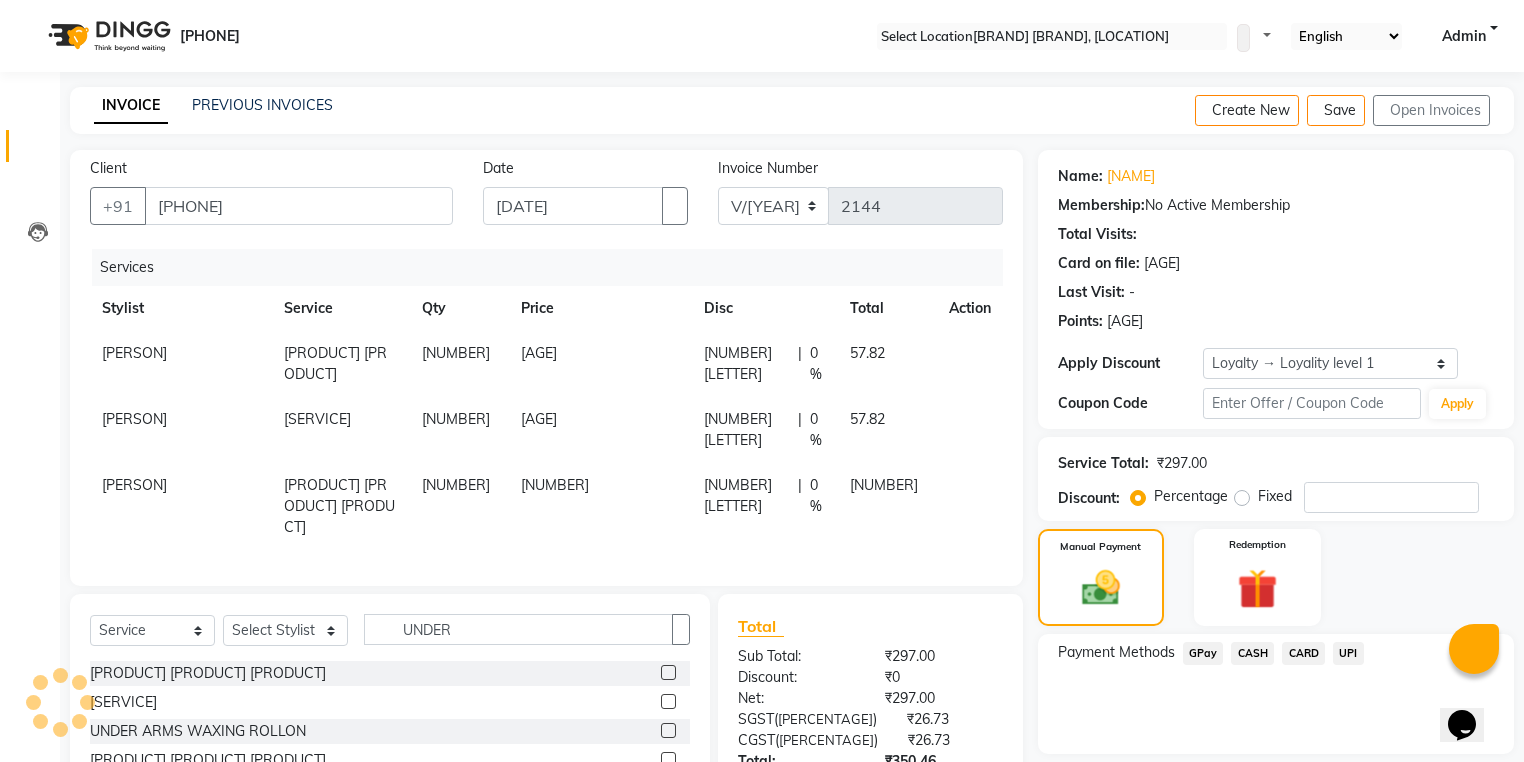 click on "GPay" at bounding box center (1203, 653) 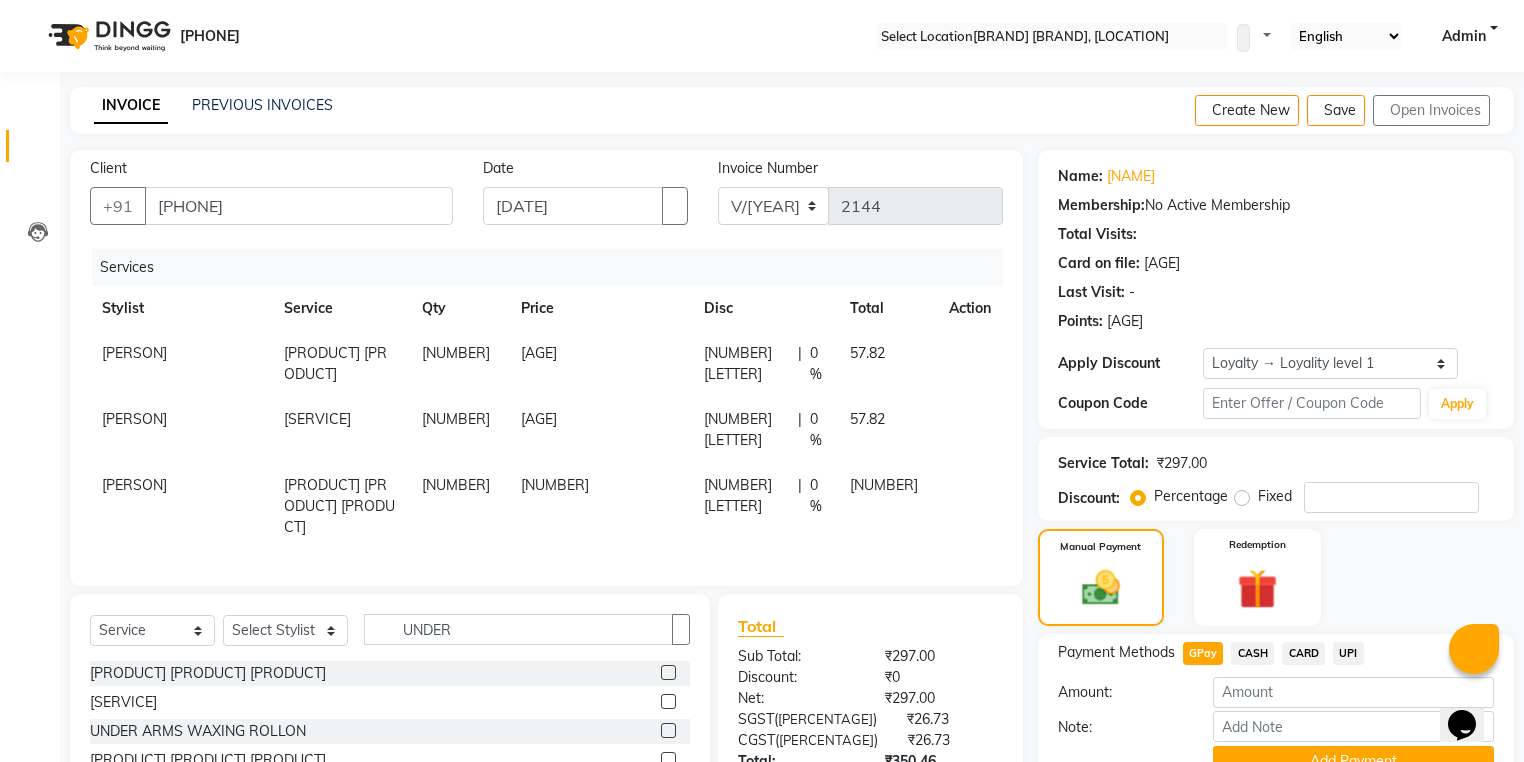 click on "CASH" at bounding box center (1203, 653) 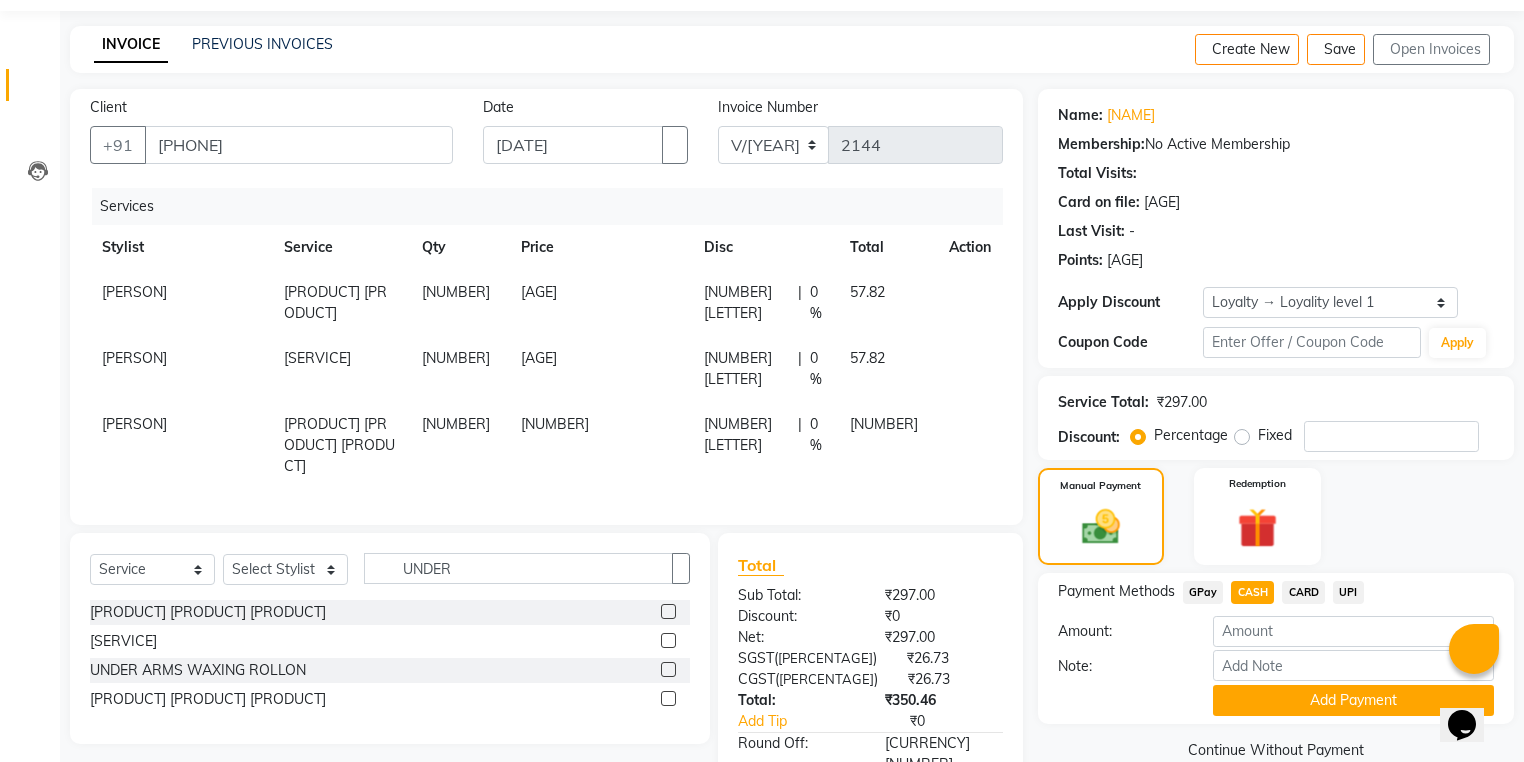 scroll, scrollTop: 160, scrollLeft: 0, axis: vertical 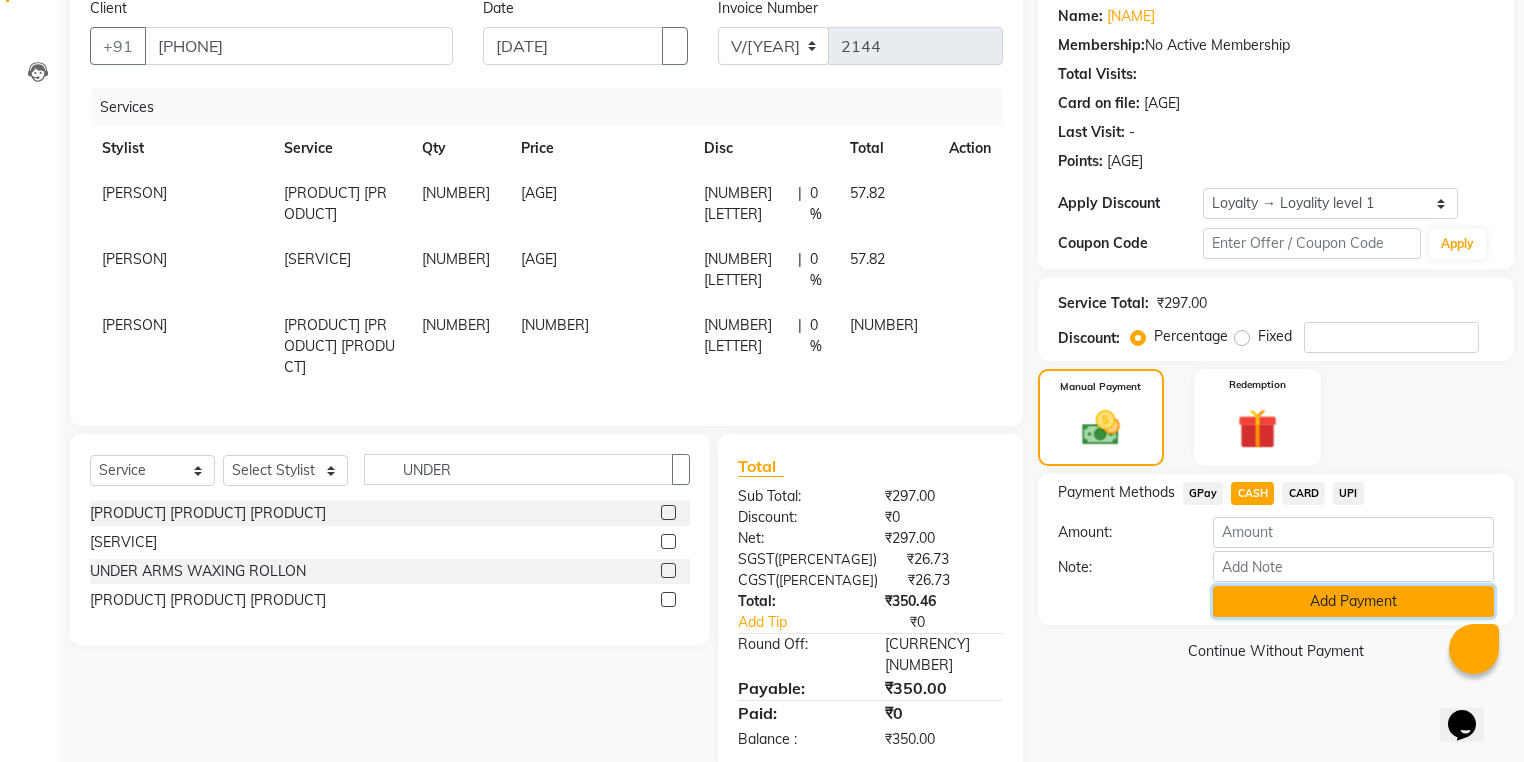 click on "Add Payment" at bounding box center (1353, 601) 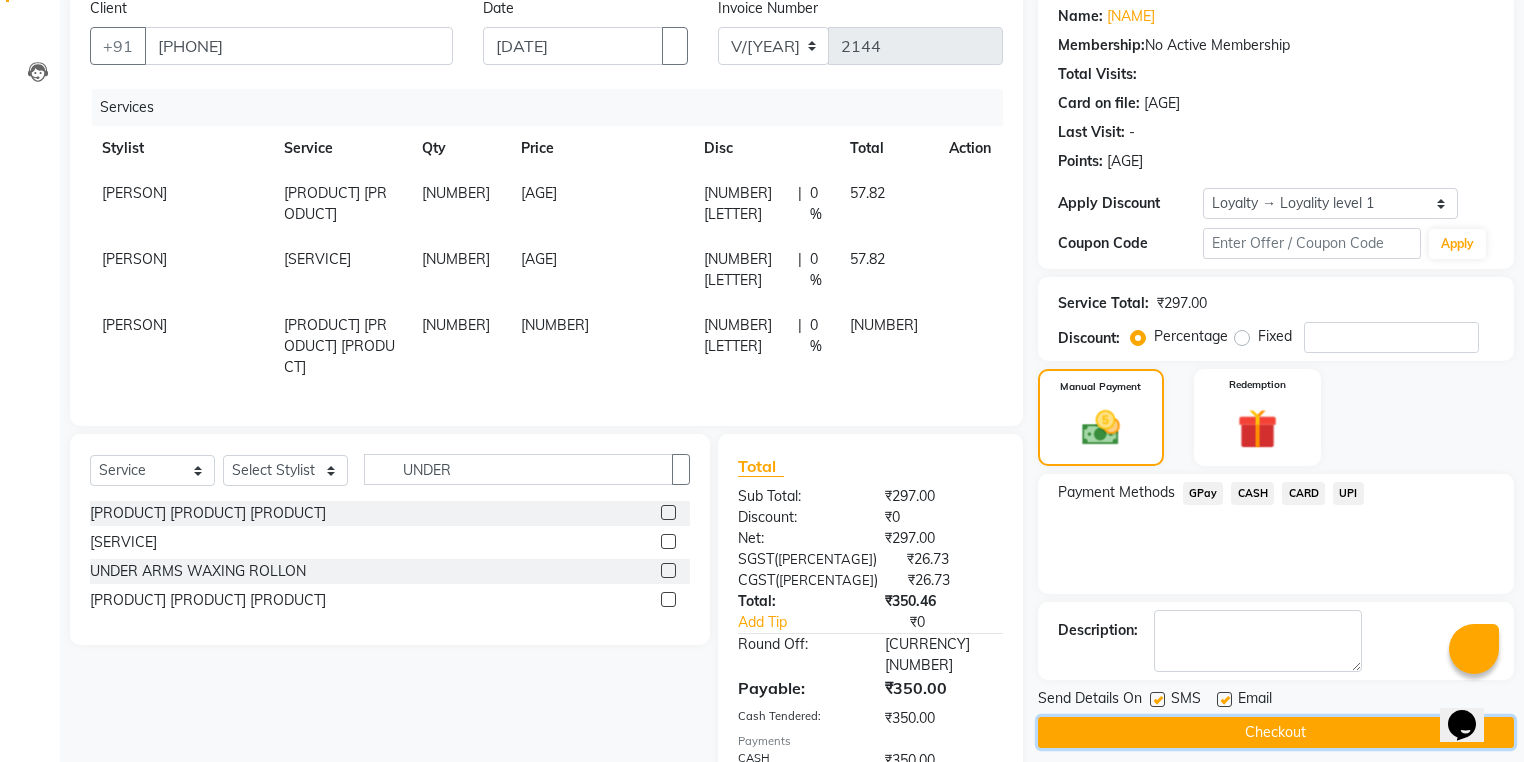 click on "Checkout" at bounding box center [1276, 732] 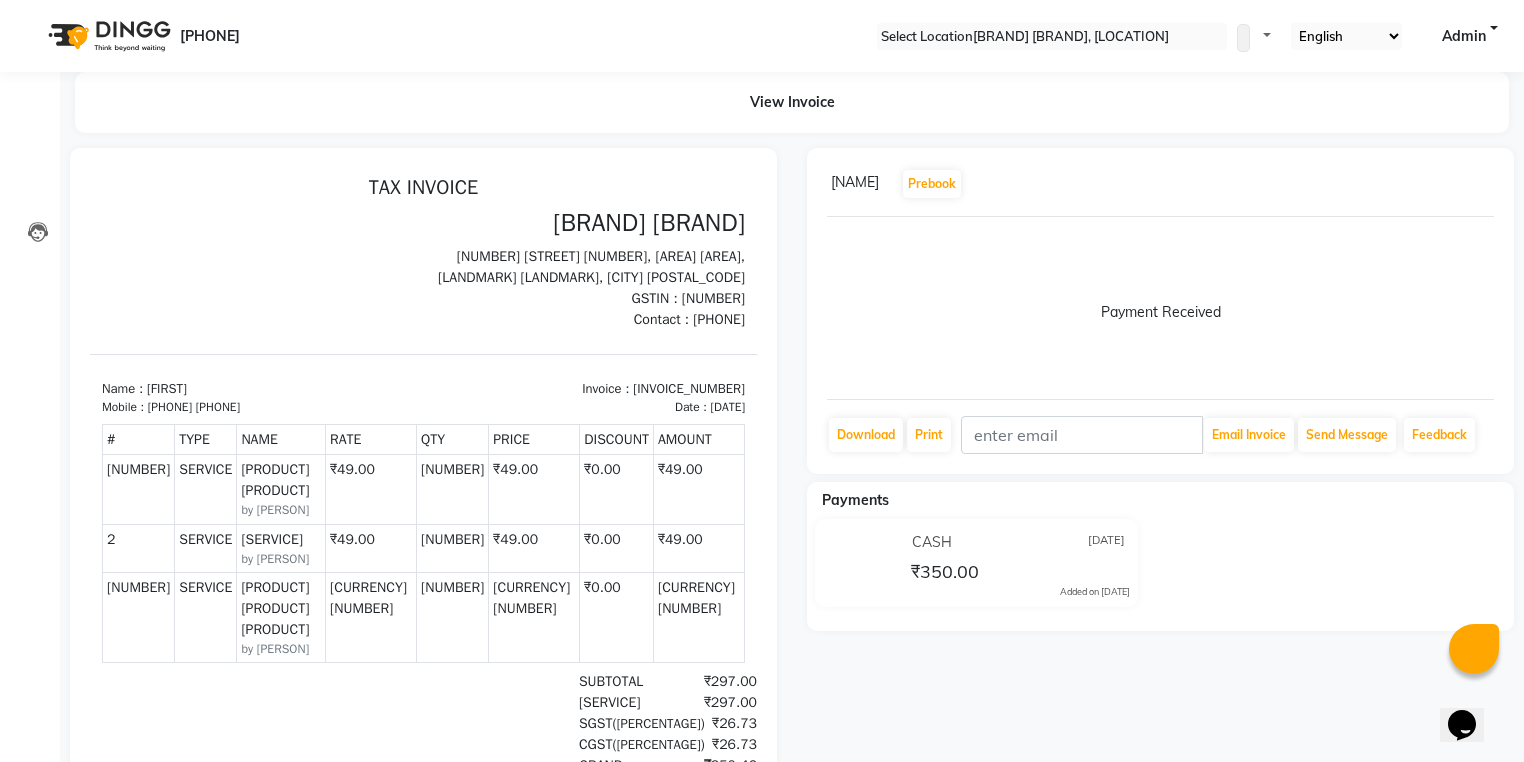 scroll, scrollTop: 0, scrollLeft: 0, axis: both 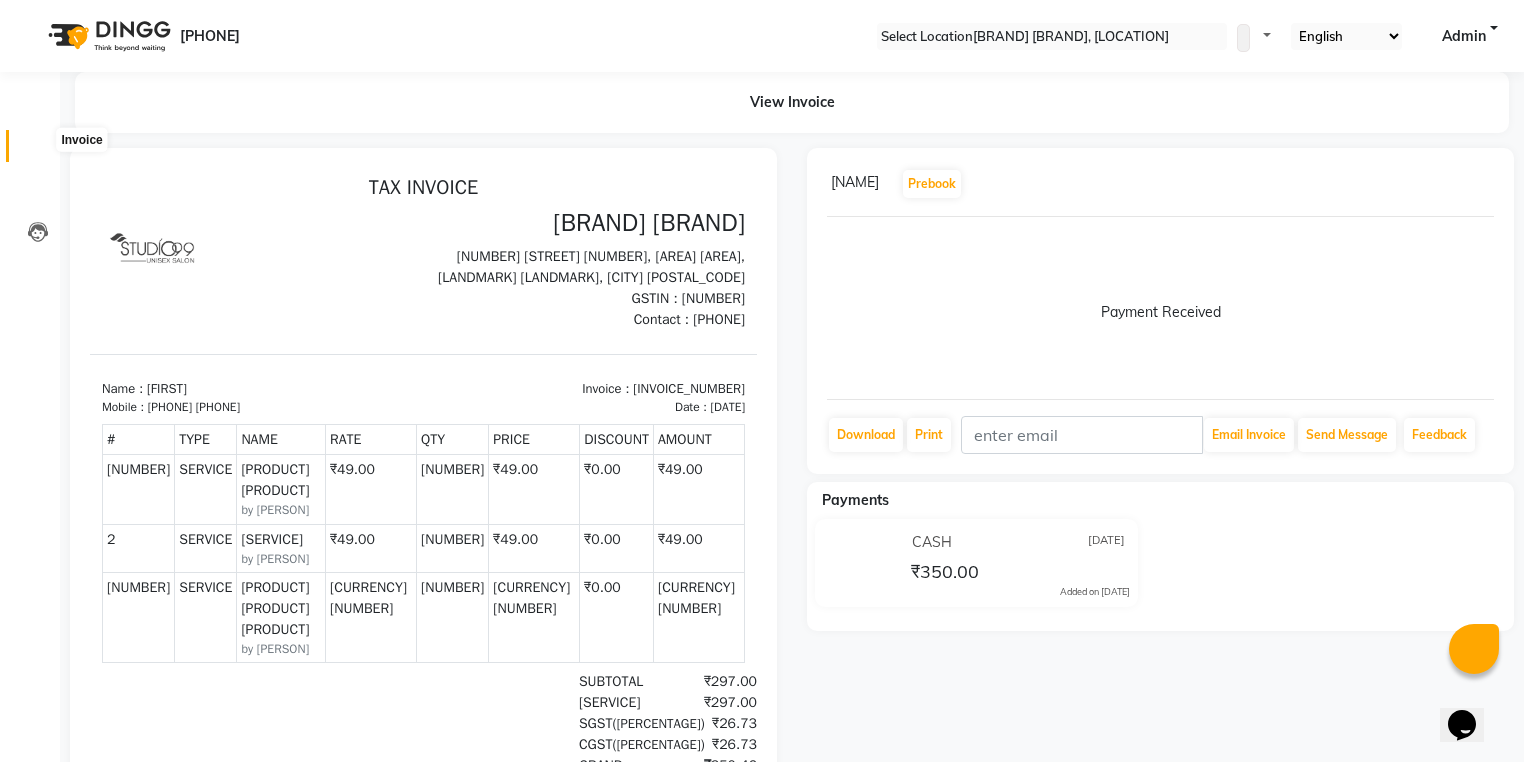 click at bounding box center (37, 151) 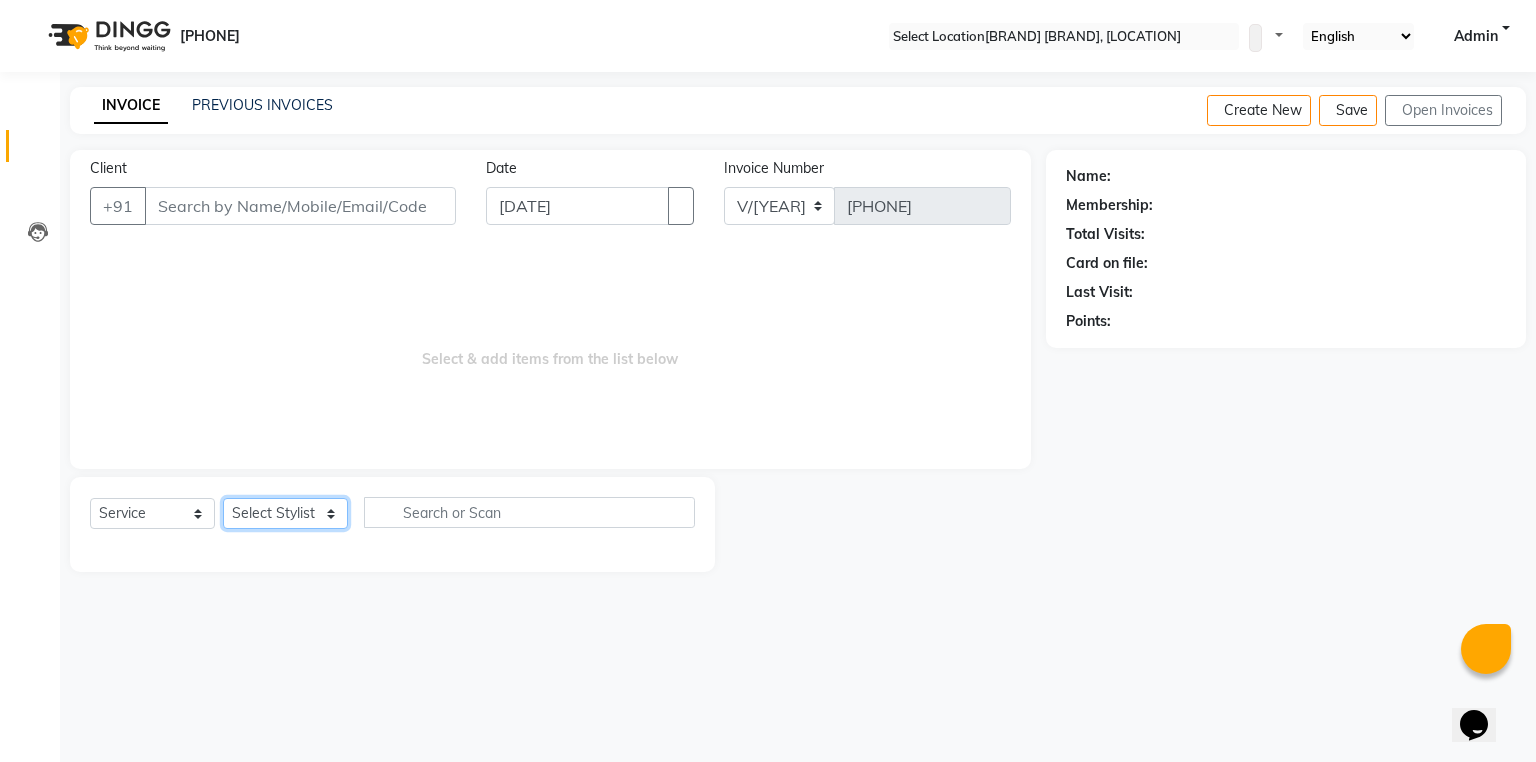 click on "Service worker registration failed with: TypeError: Failed to register a ServiceWorker for scope ('https://vendor.dingg.app/') with script ('https://vendor.dingg.app/ngsw-worker.js'): A bad HTTP response code (404) was received when fetching the script.,TypeError: Failed to register a ServiceWorker for scope ('https://vendor.dingg.app/') with script ('https://vendor.dingg.app/ngsw-worker.js'): A bad HTTP response code (404) was received when fetching the script." at bounding box center (285, 513) 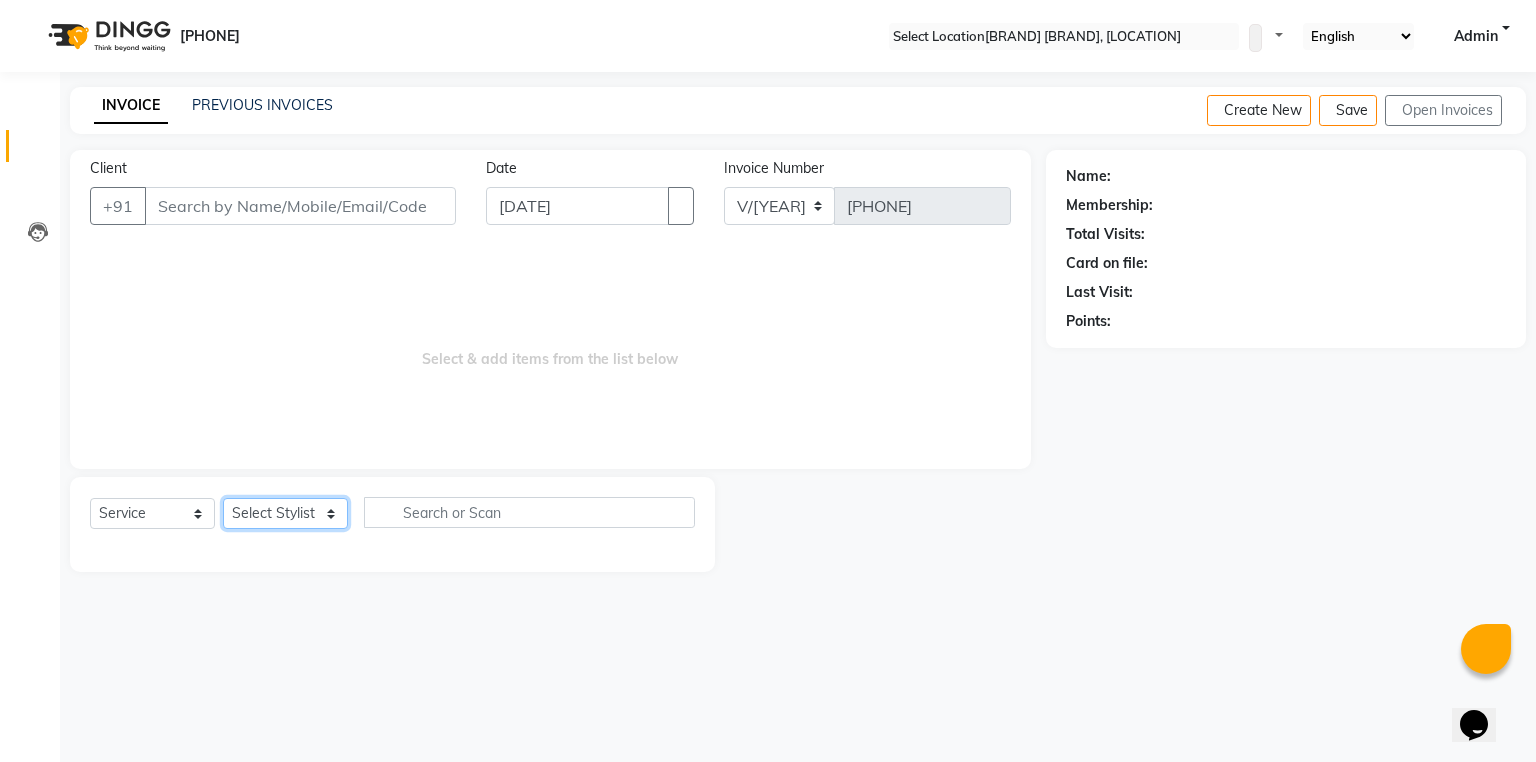 click on "Service worker registration failed with: TypeError: Failed to register a ServiceWorker for scope ('https://vendor.dingg.app/') with script ('https://vendor.dingg.app/ngsw-worker.js'): A bad HTTP response code (404) was received when fetching the script.,TypeError: Failed to register a ServiceWorker for scope ('https://vendor.dingg.app/') with script ('https://vendor.dingg.app/ngsw-worker.js'): A bad HTTP response code (404) was received when fetching the script." at bounding box center [285, 513] 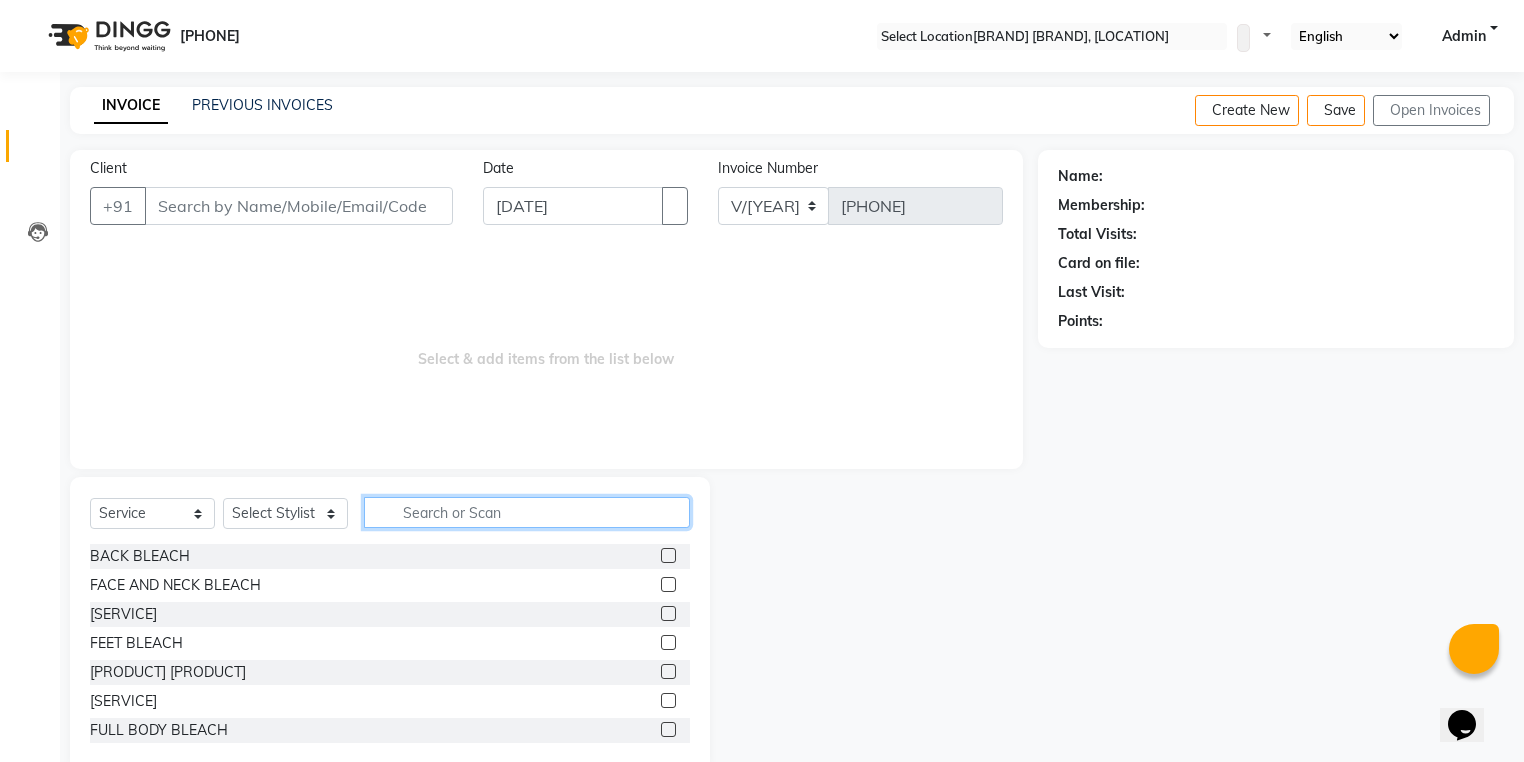 click at bounding box center [527, 512] 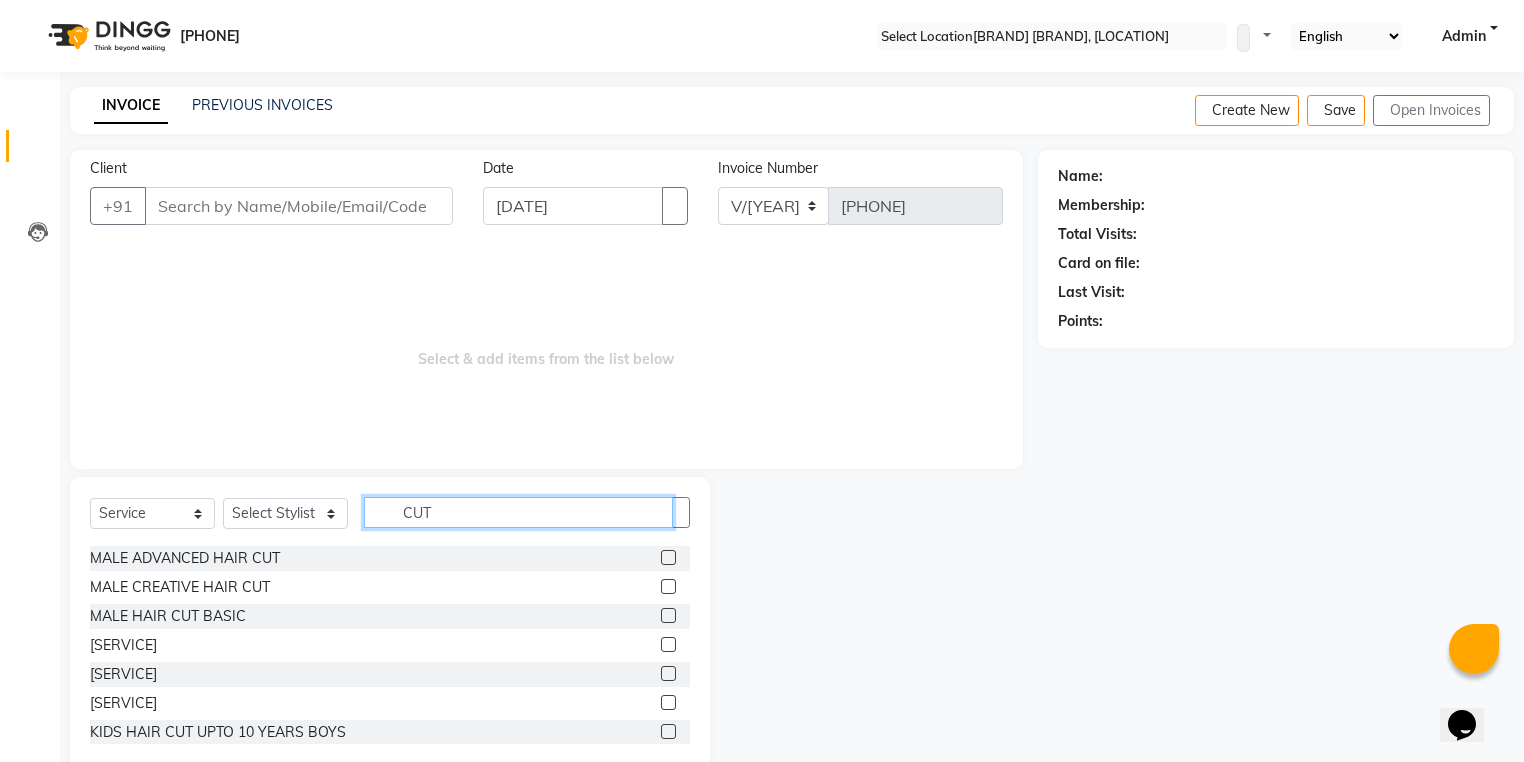 scroll, scrollTop: 240, scrollLeft: 0, axis: vertical 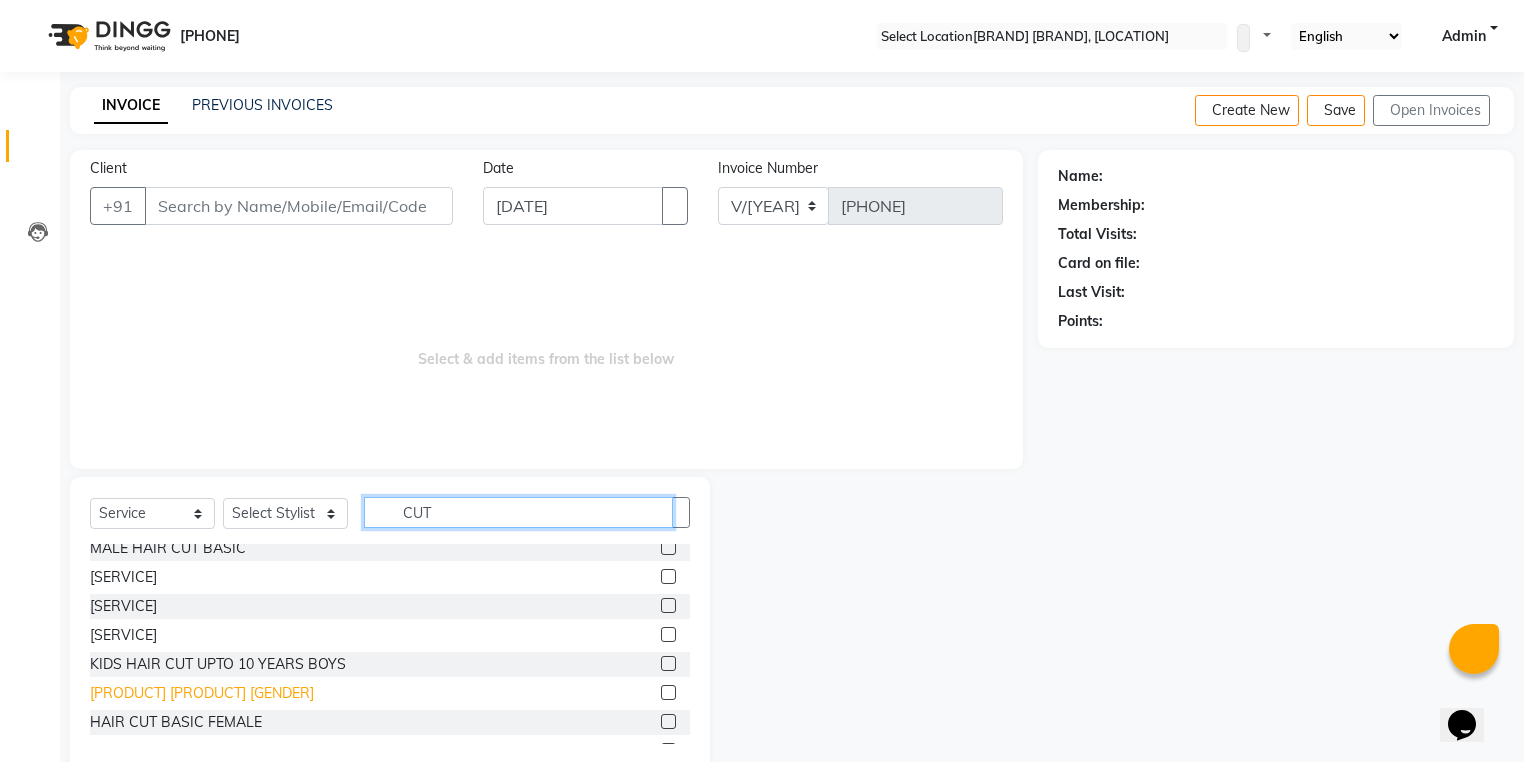 type on "CUT" 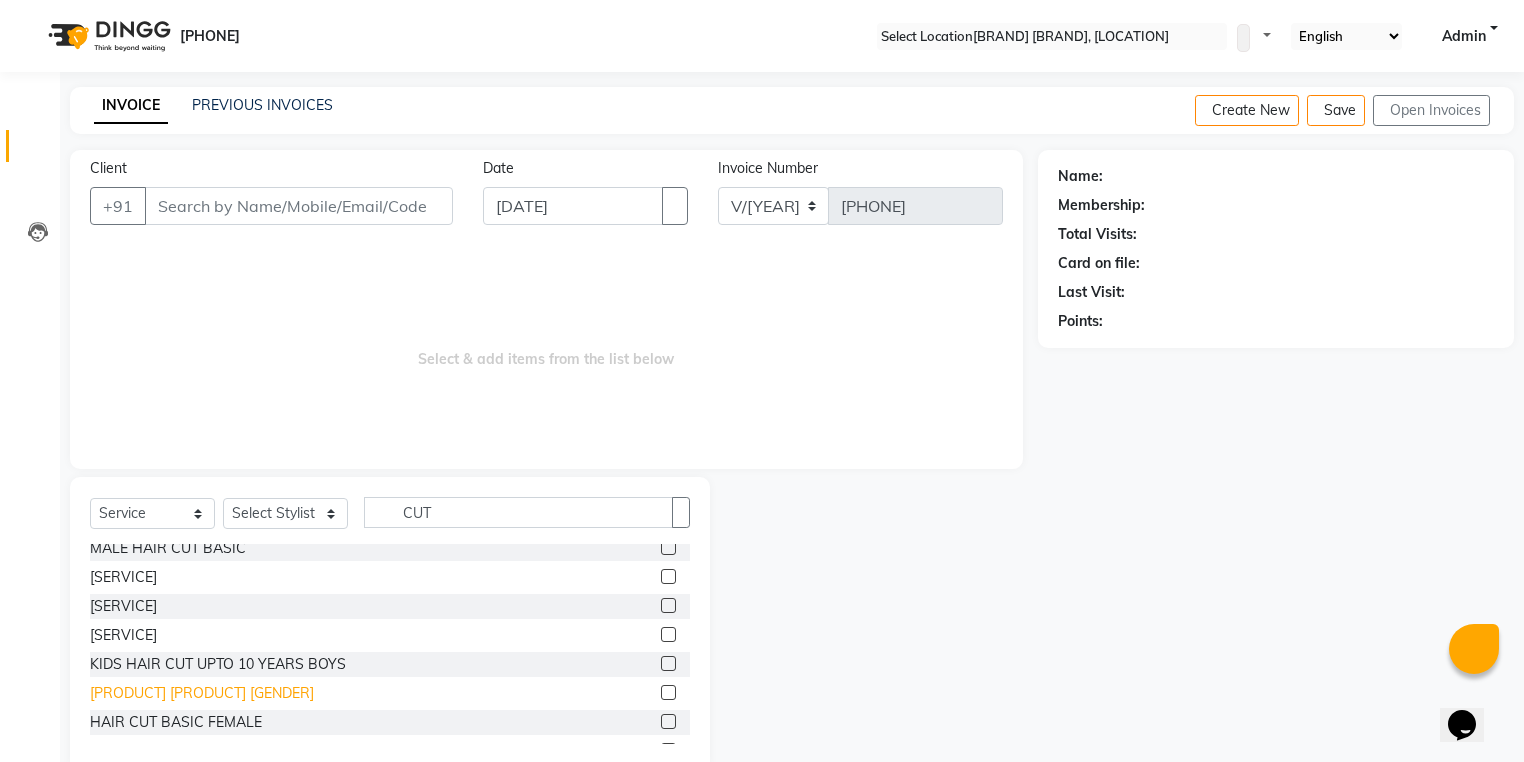 click on "[PRODUCT] [PRODUCT] [GENDER]" at bounding box center (213, 316) 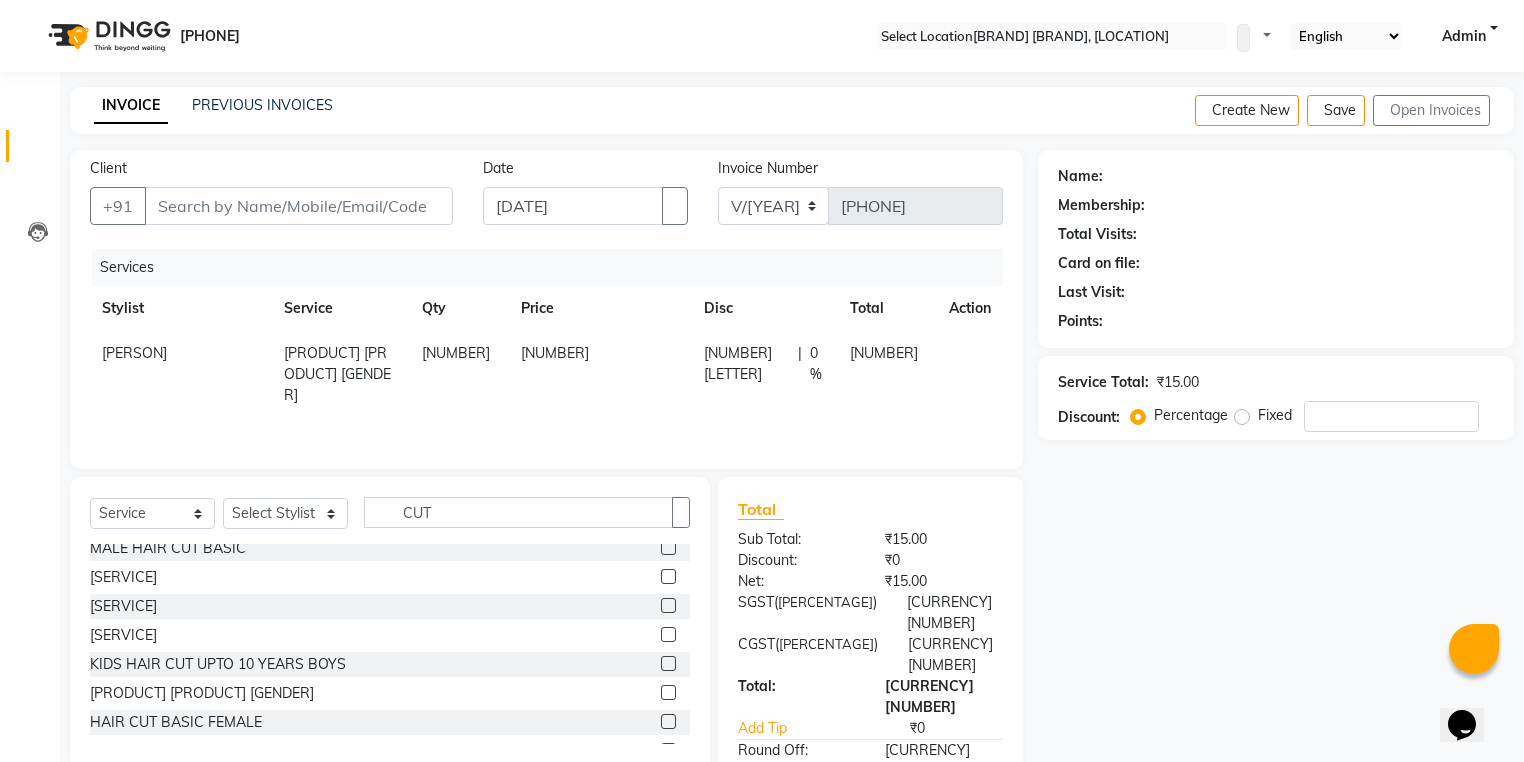 click on "[NUMBER]" at bounding box center (134, 353) 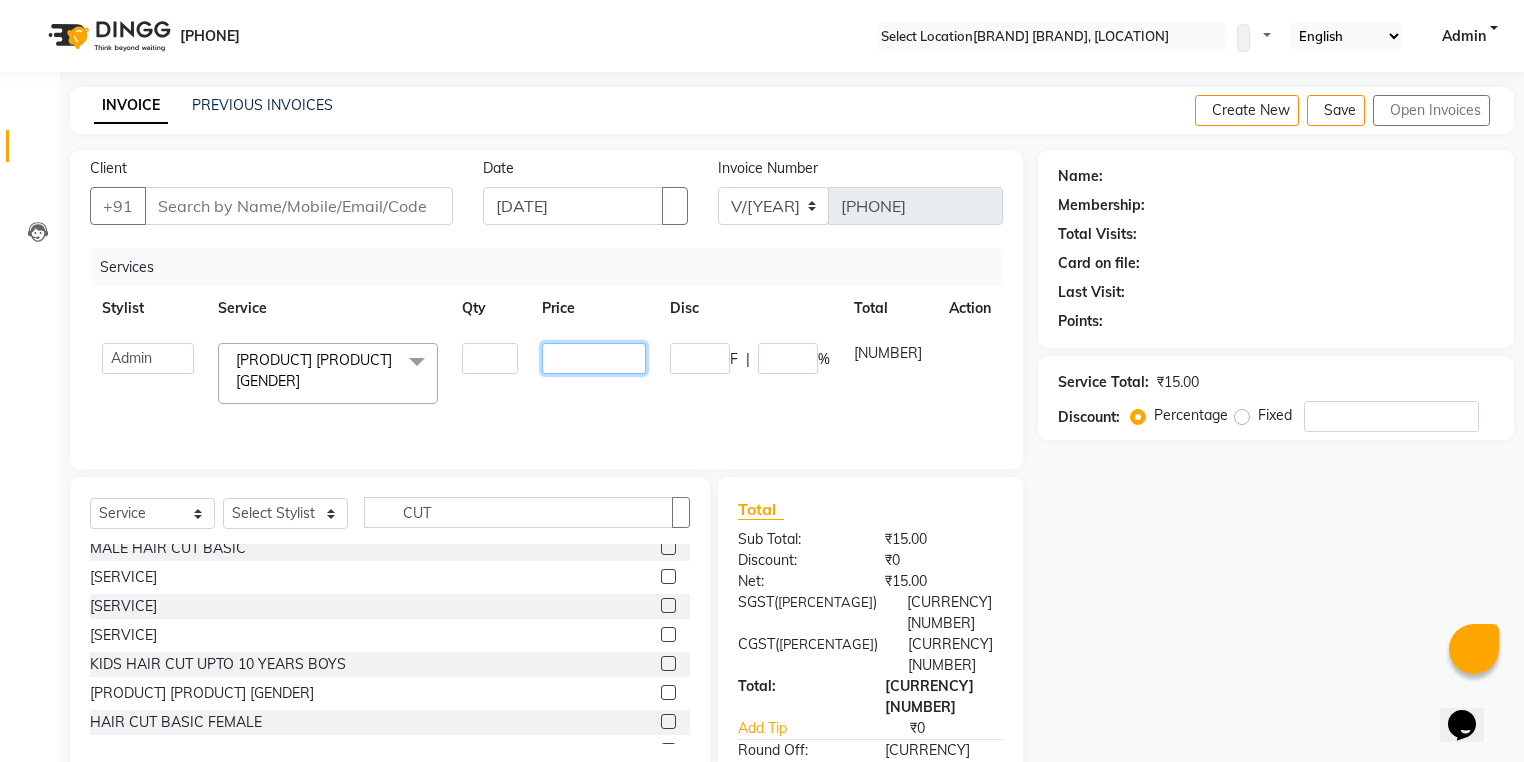 click on "[NUMBER]" at bounding box center [490, 358] 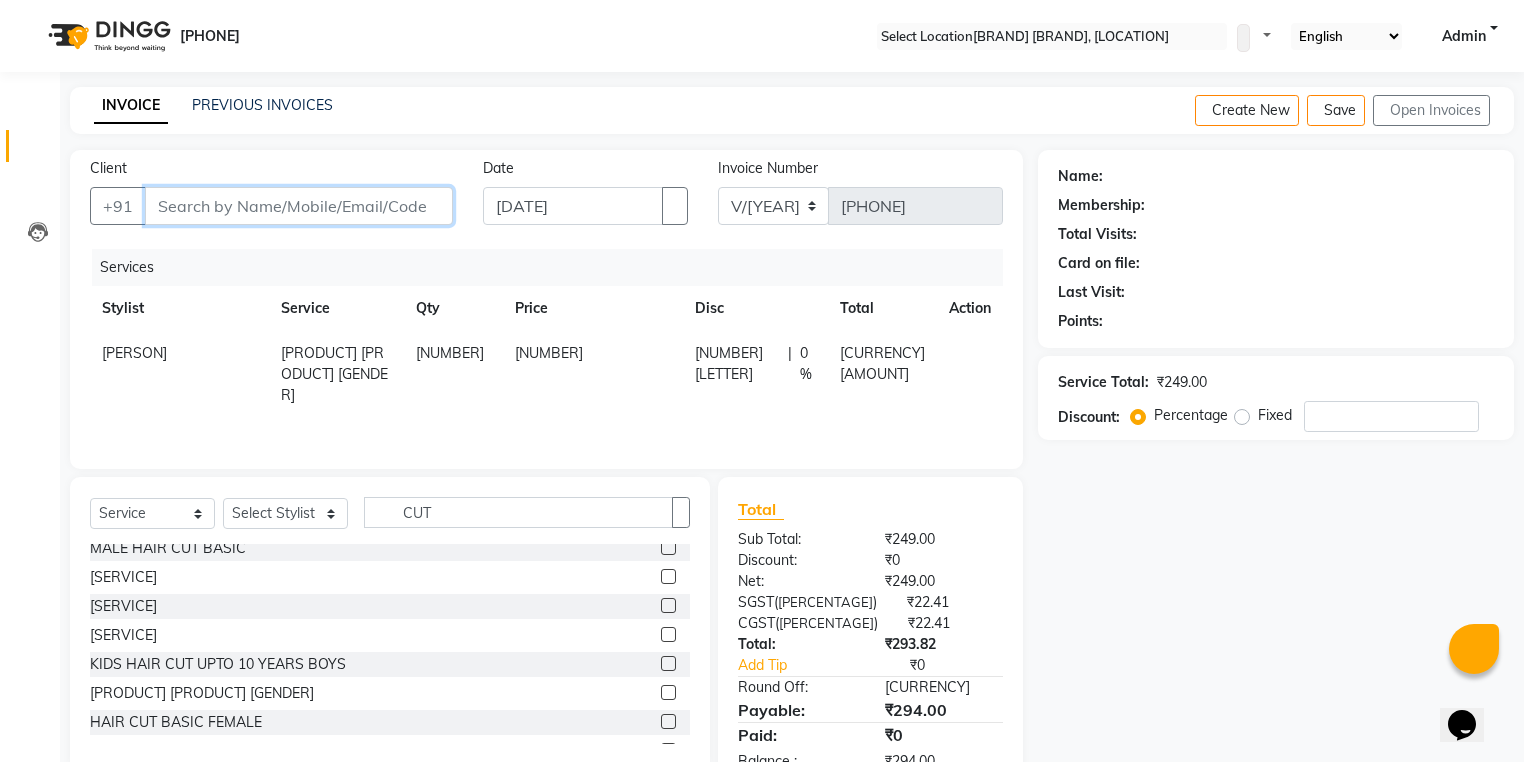 click on "Client" at bounding box center [299, 206] 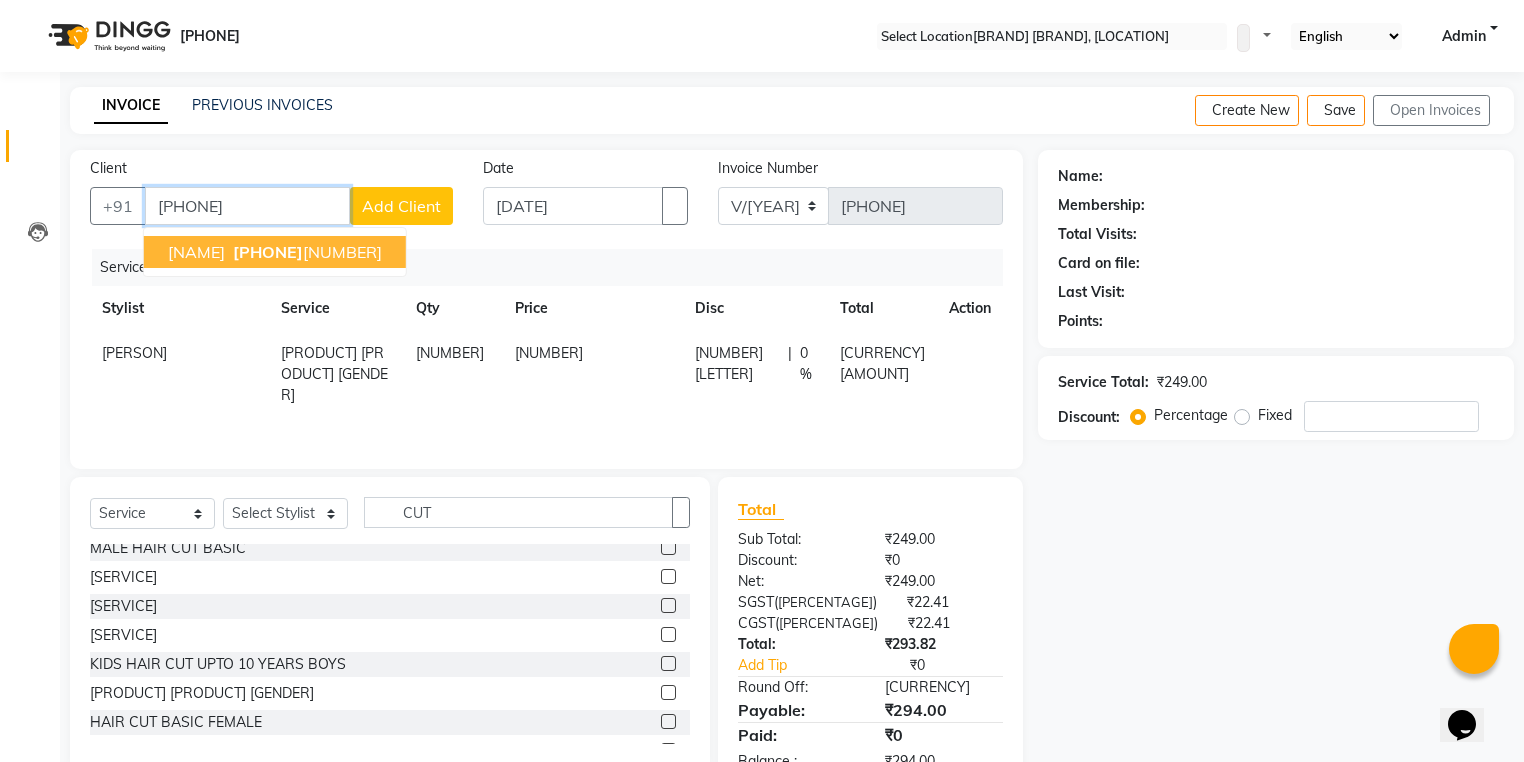 type on "[PHONE]" 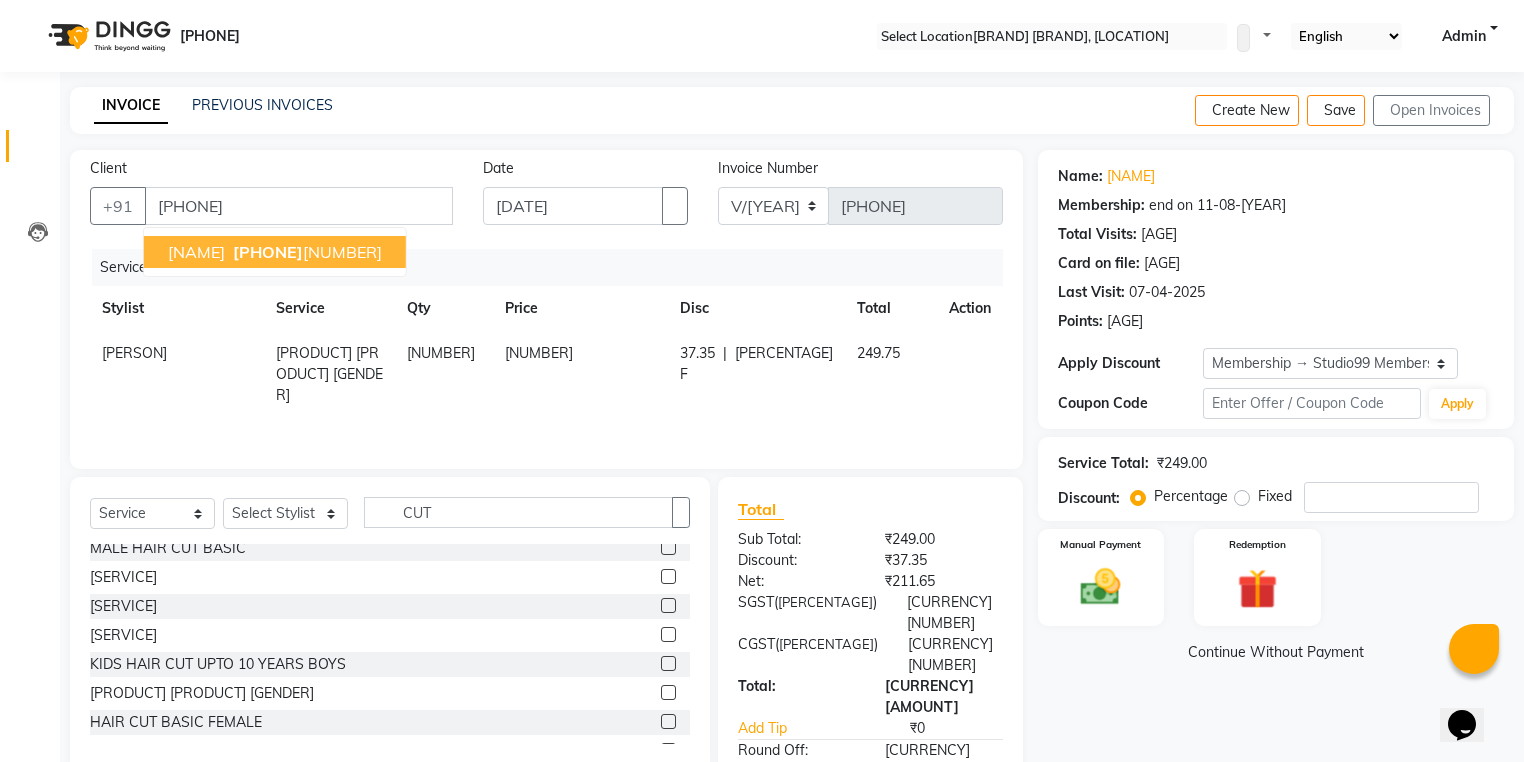 click on "[NAME]" at bounding box center [196, 252] 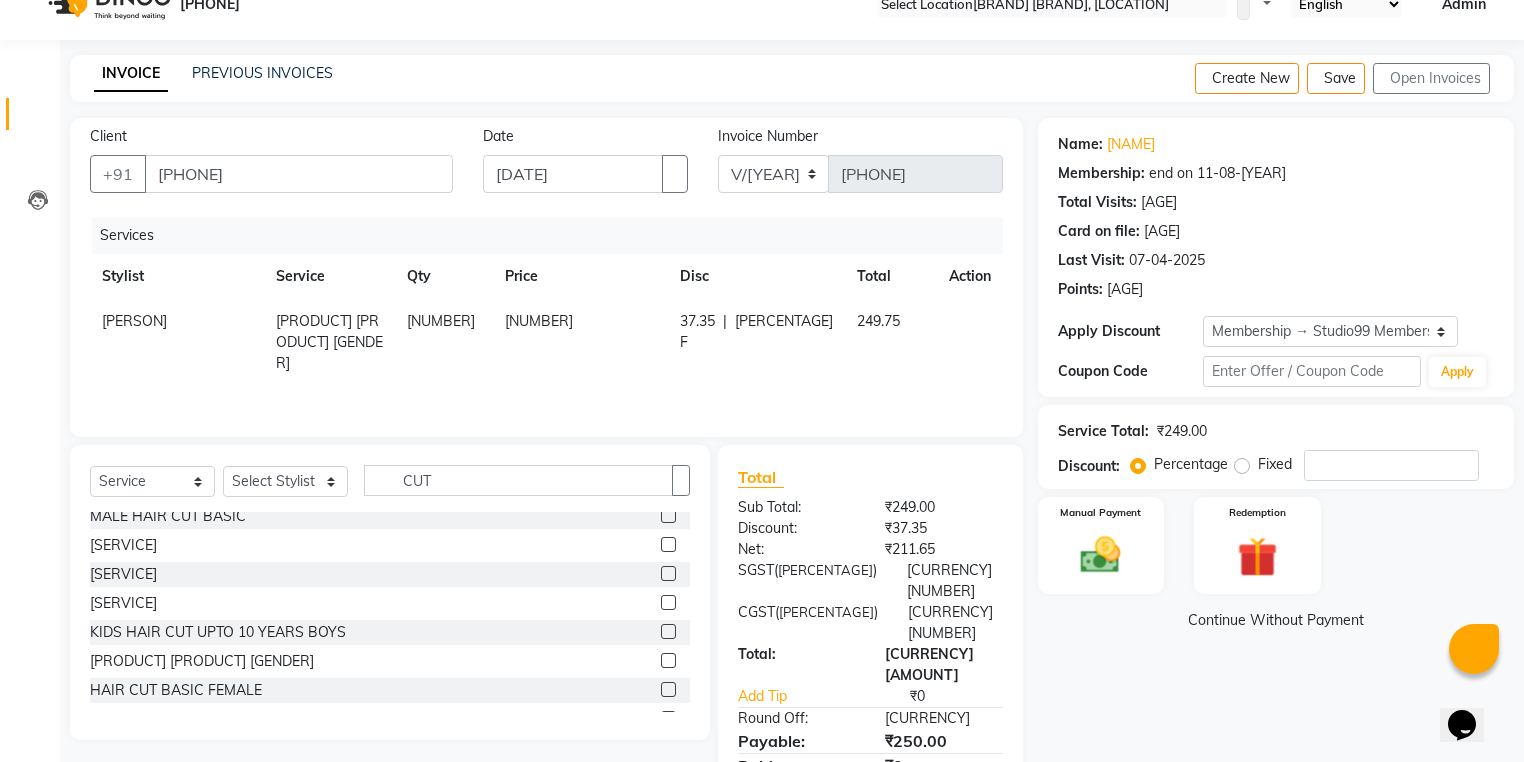 scroll, scrollTop: 59, scrollLeft: 0, axis: vertical 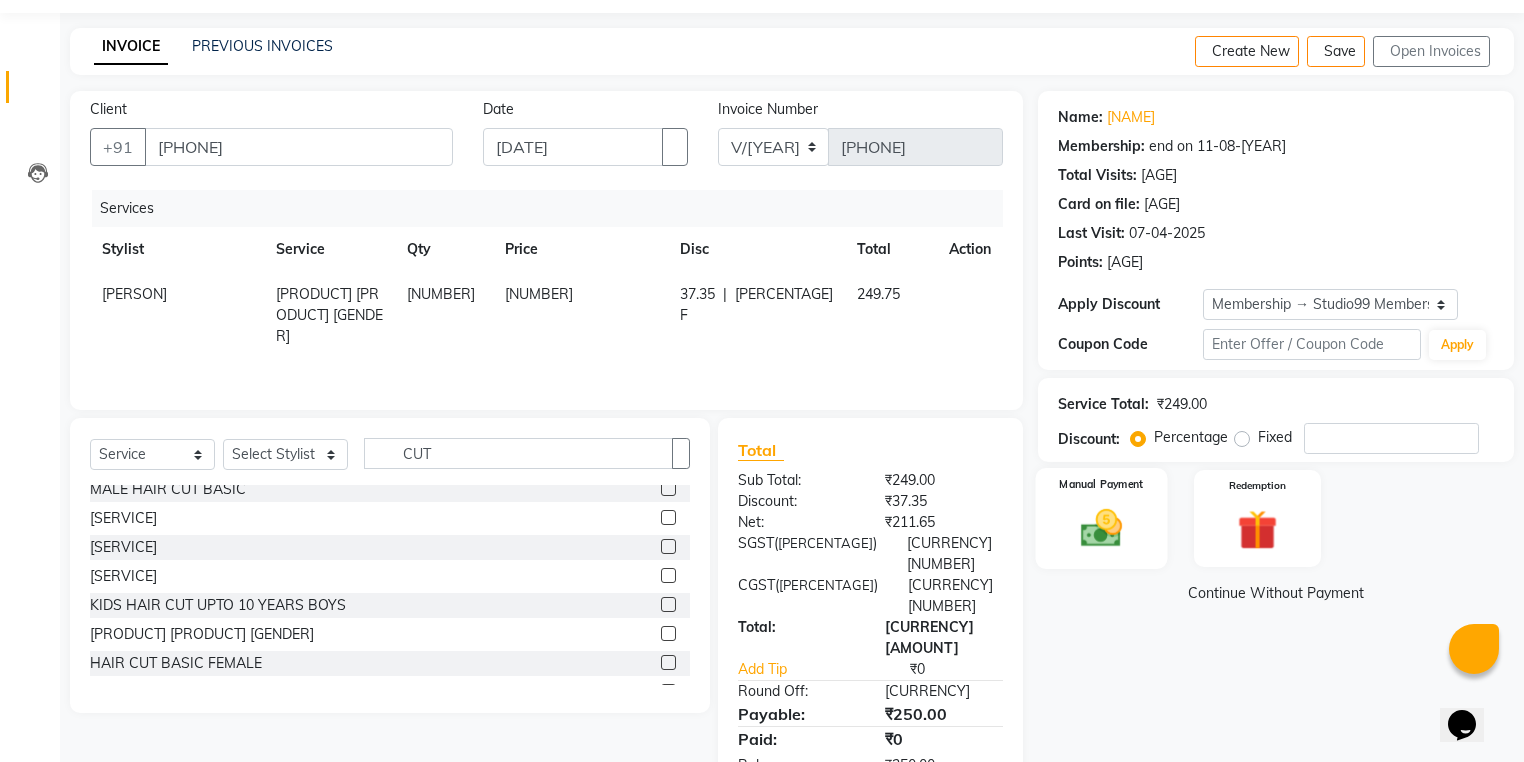 click at bounding box center (1101, 528) 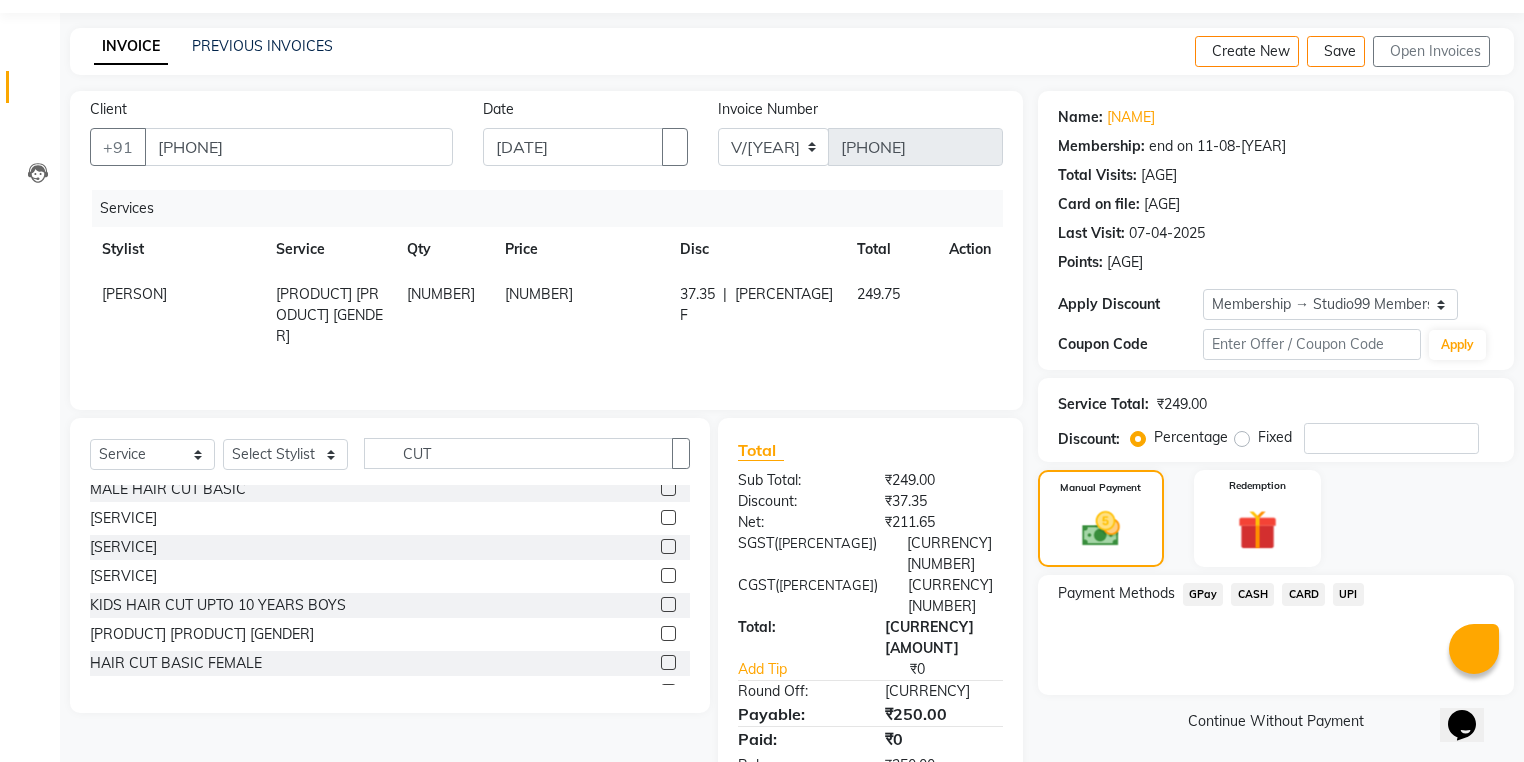 click on "UPI" at bounding box center [1203, 594] 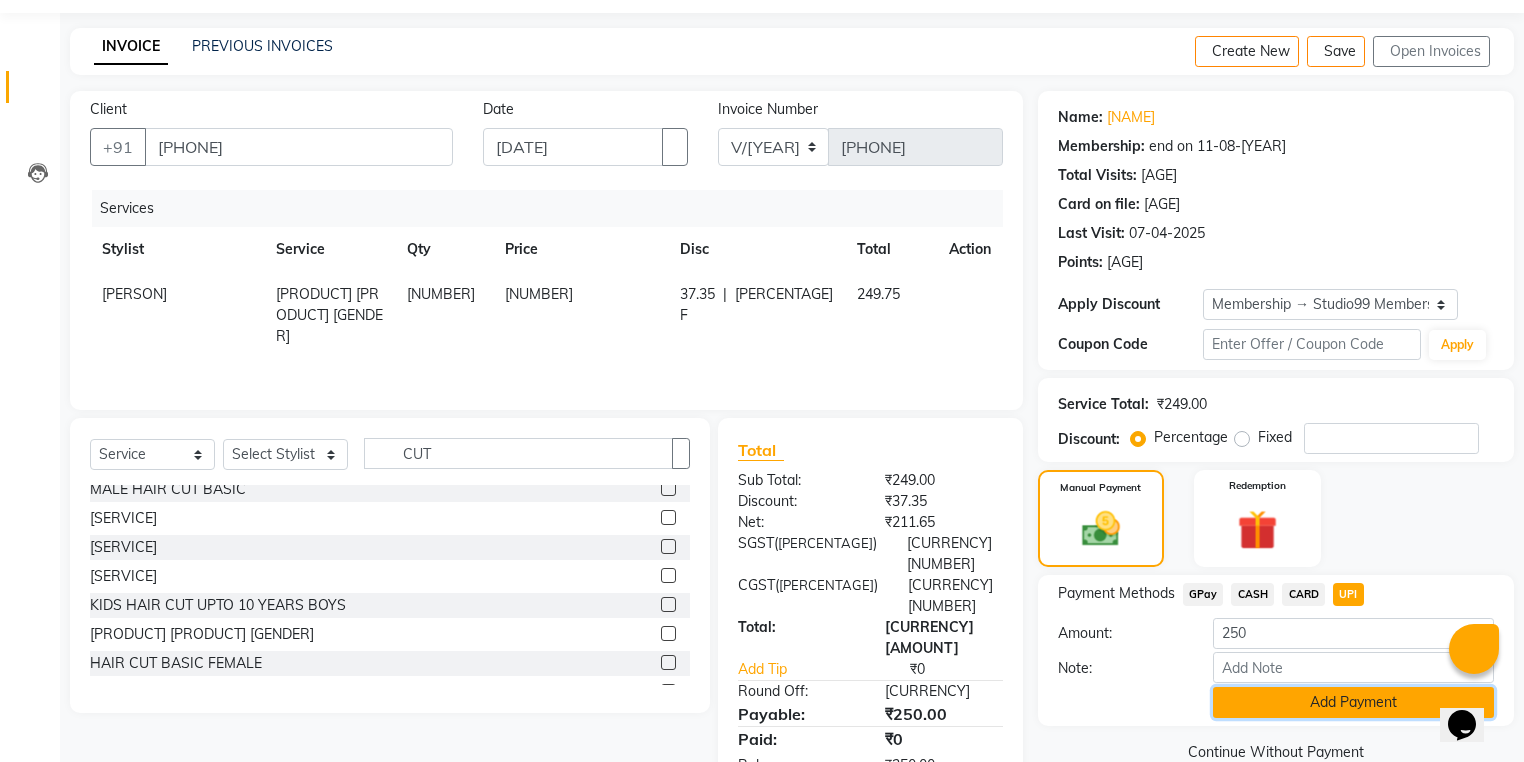 click on "Add Payment" at bounding box center [1353, 702] 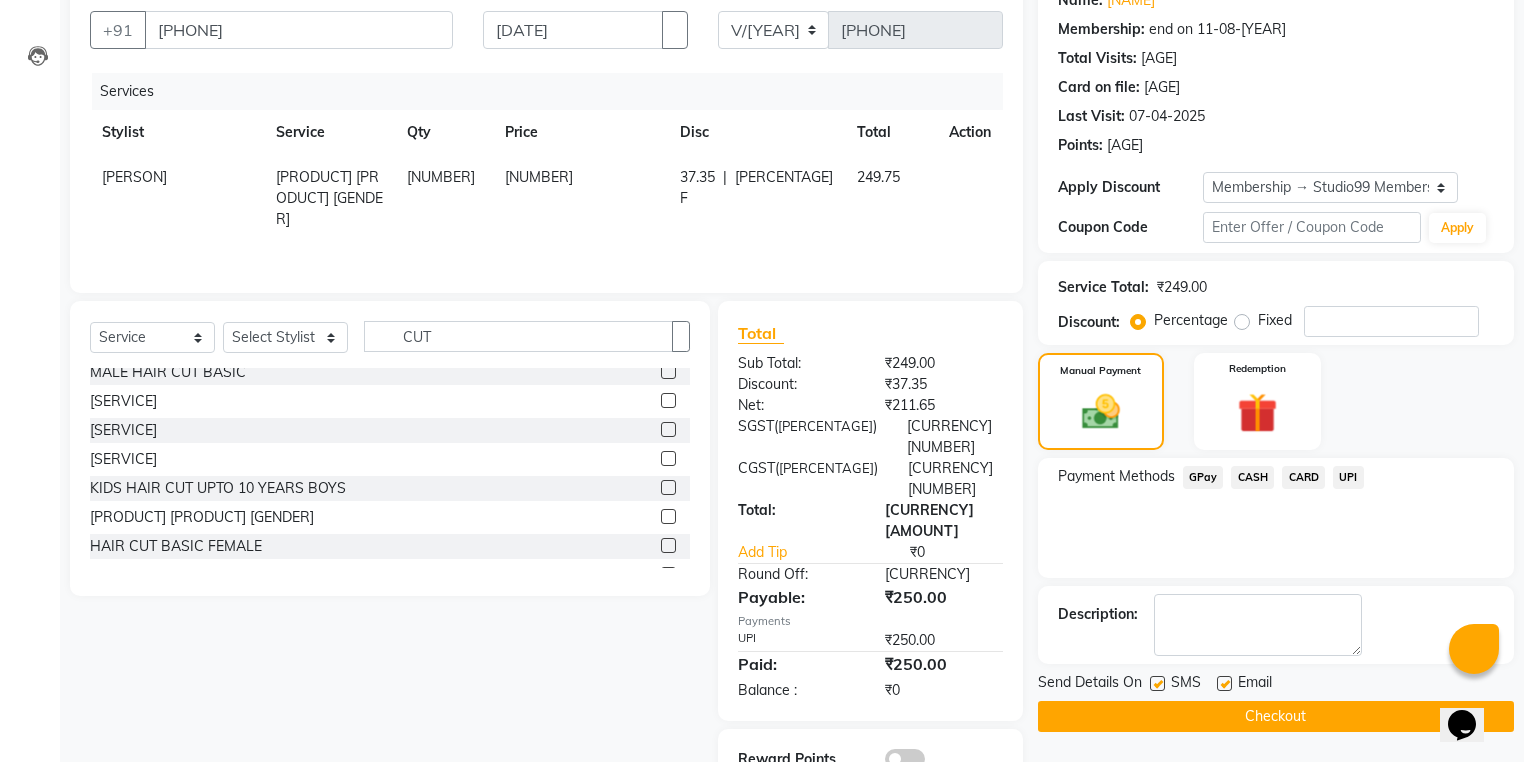 scroll, scrollTop: 177, scrollLeft: 0, axis: vertical 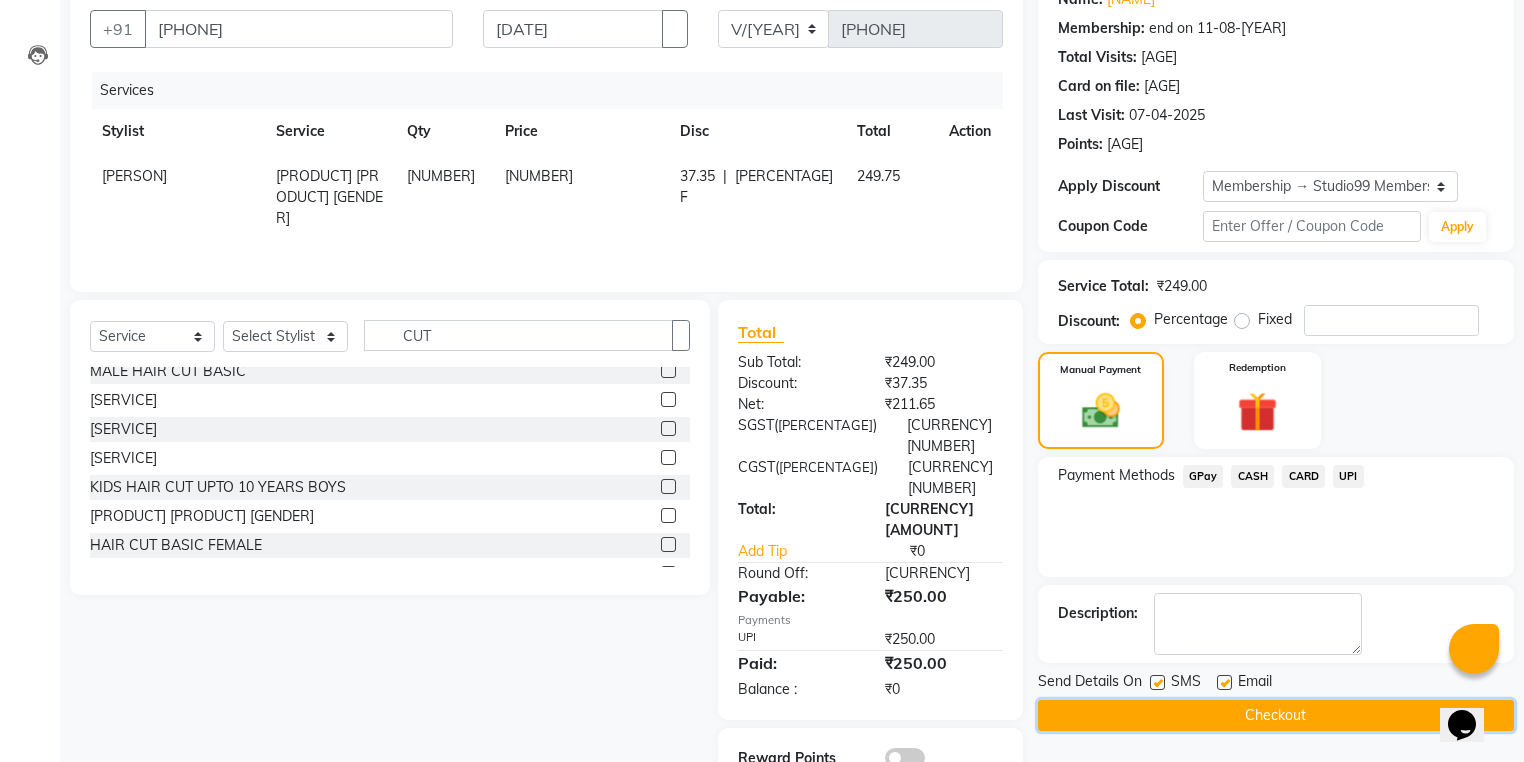 click on "Checkout" at bounding box center [1276, 715] 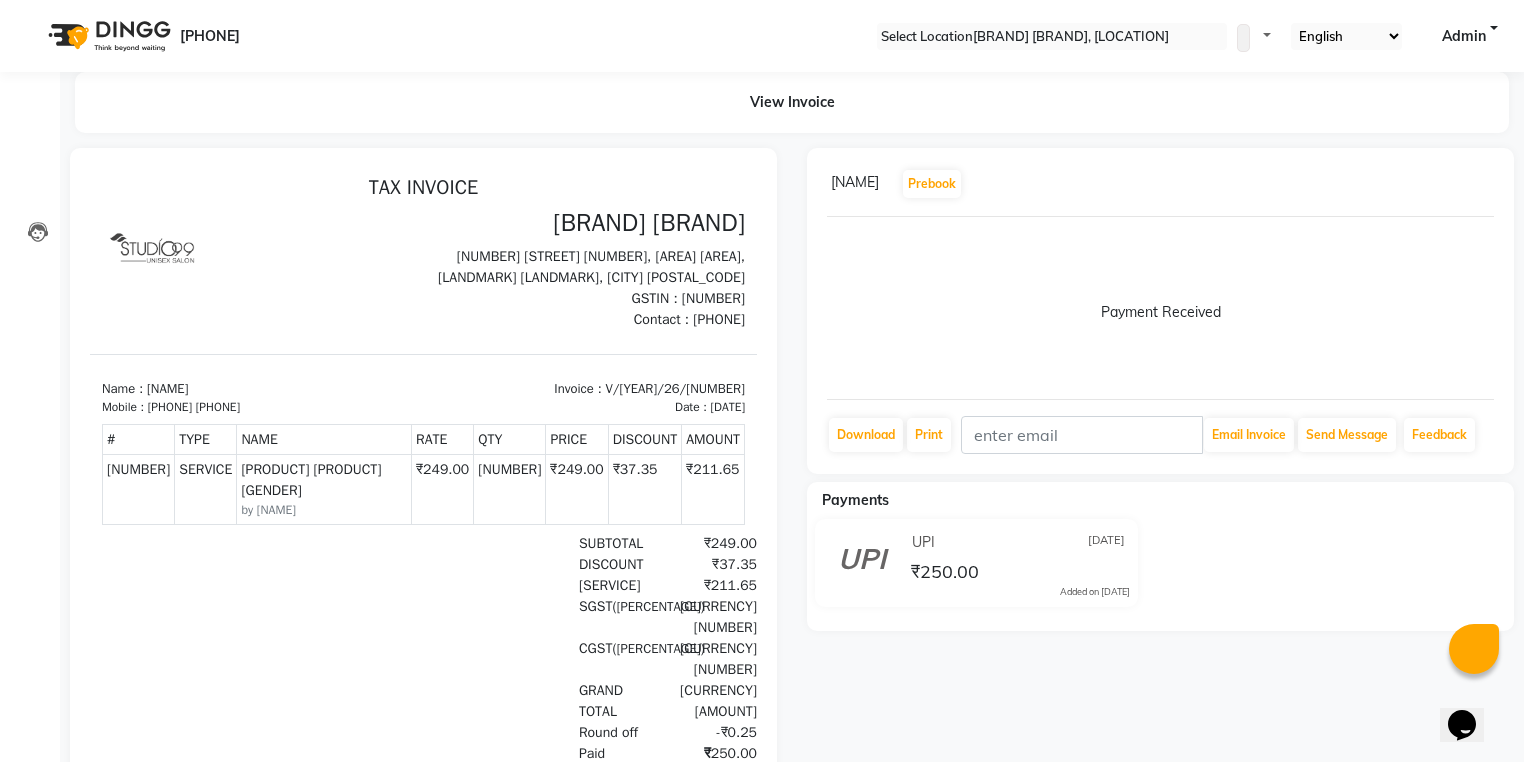 scroll, scrollTop: 0, scrollLeft: 0, axis: both 